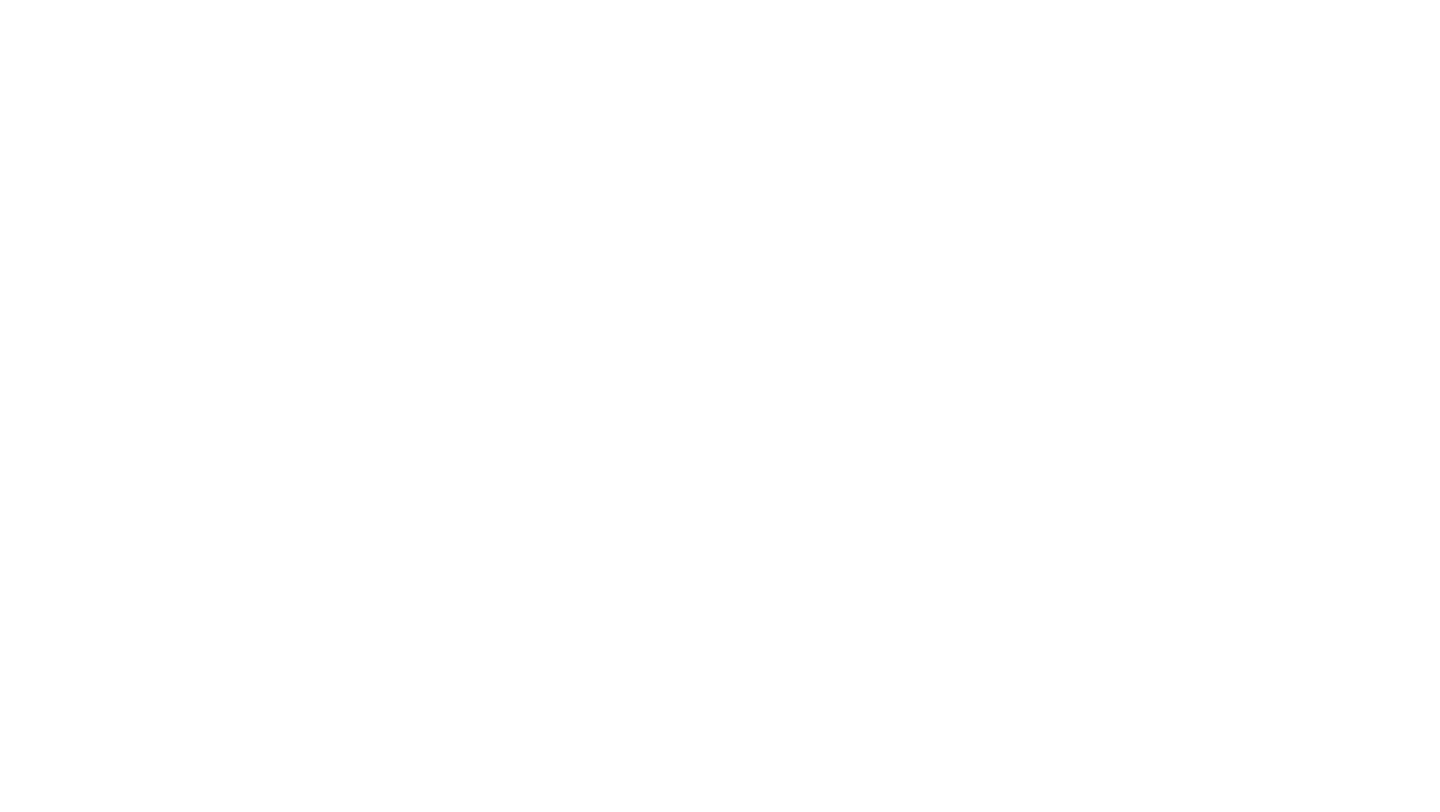 scroll, scrollTop: 0, scrollLeft: 0, axis: both 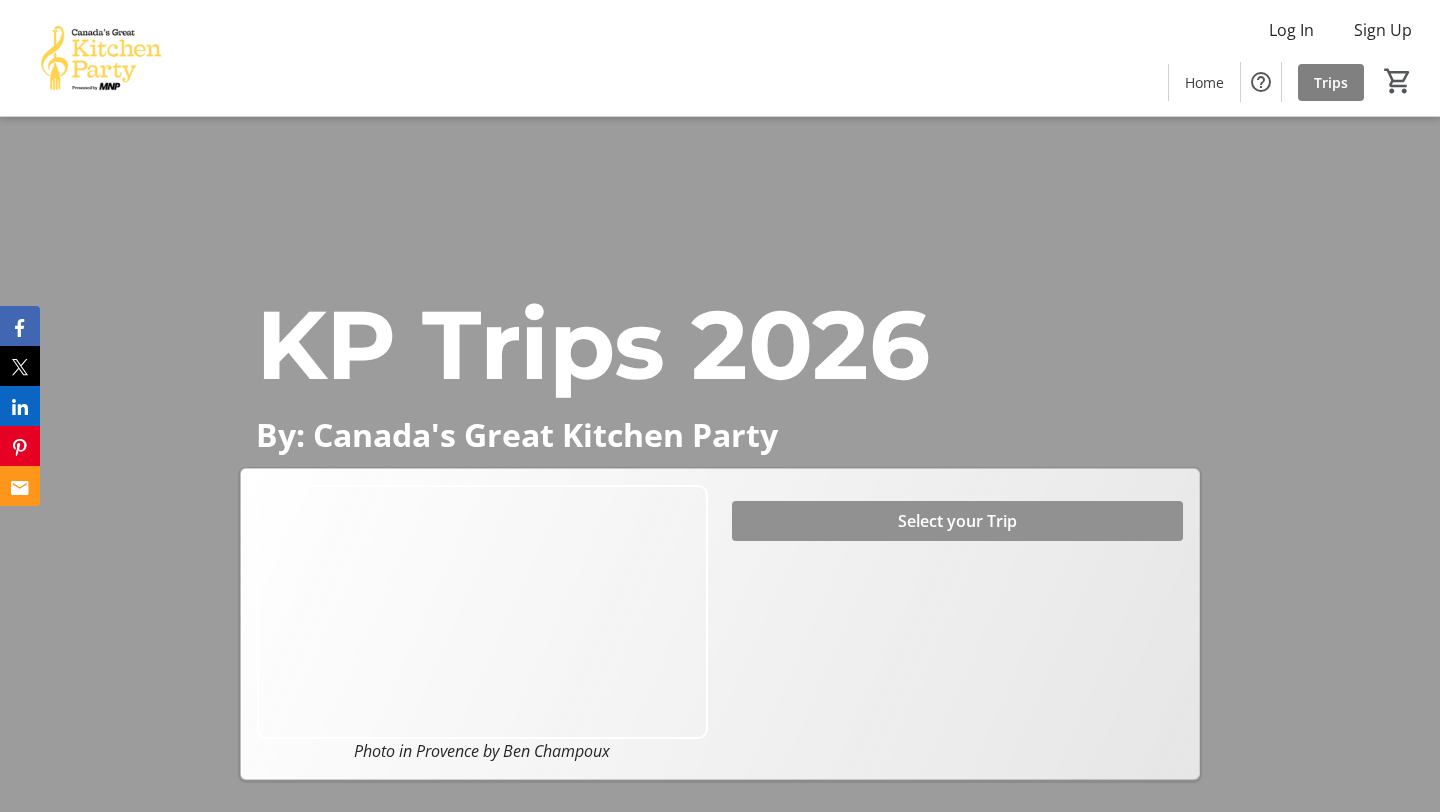 click on "Select your Trip" at bounding box center (957, 521) 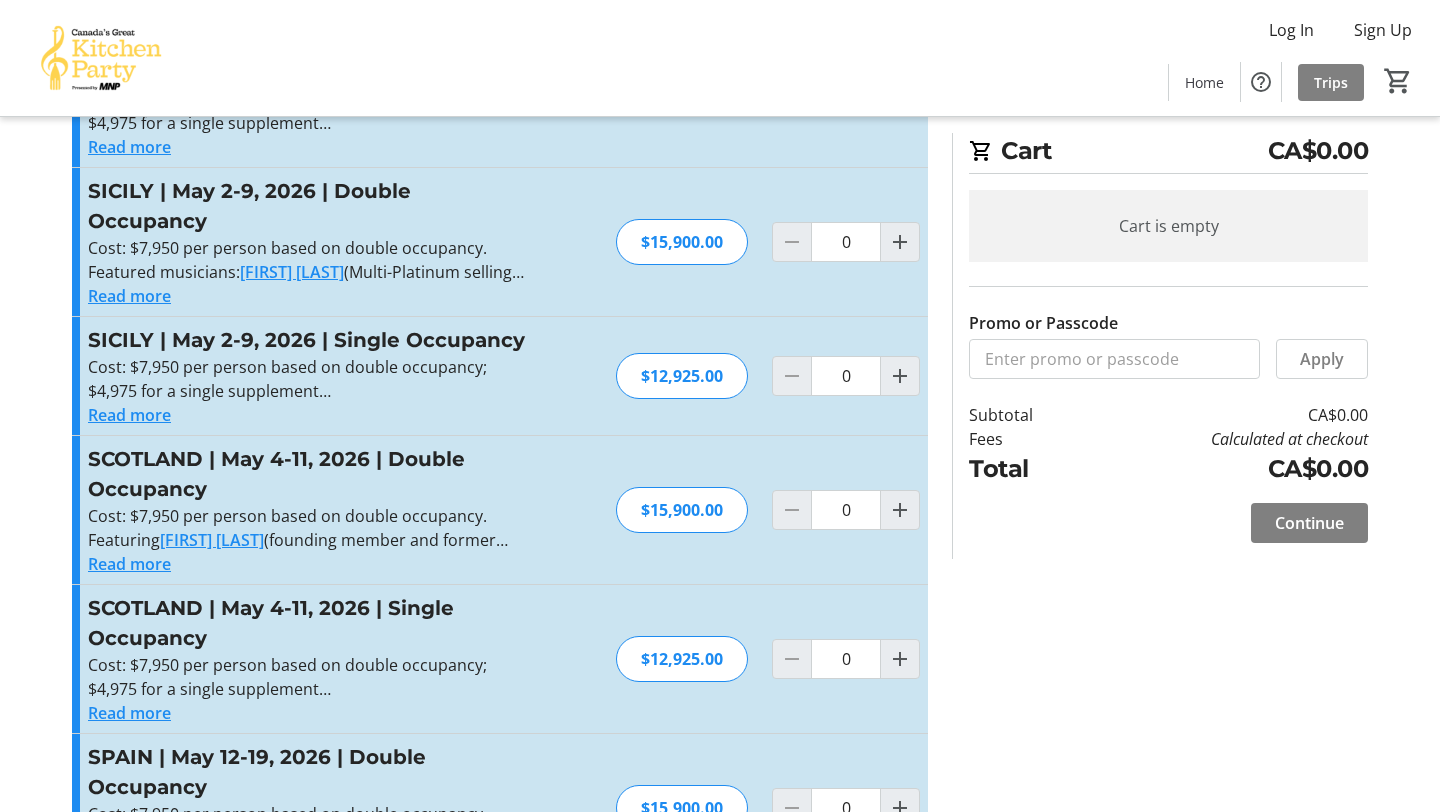 scroll, scrollTop: 298, scrollLeft: 0, axis: vertical 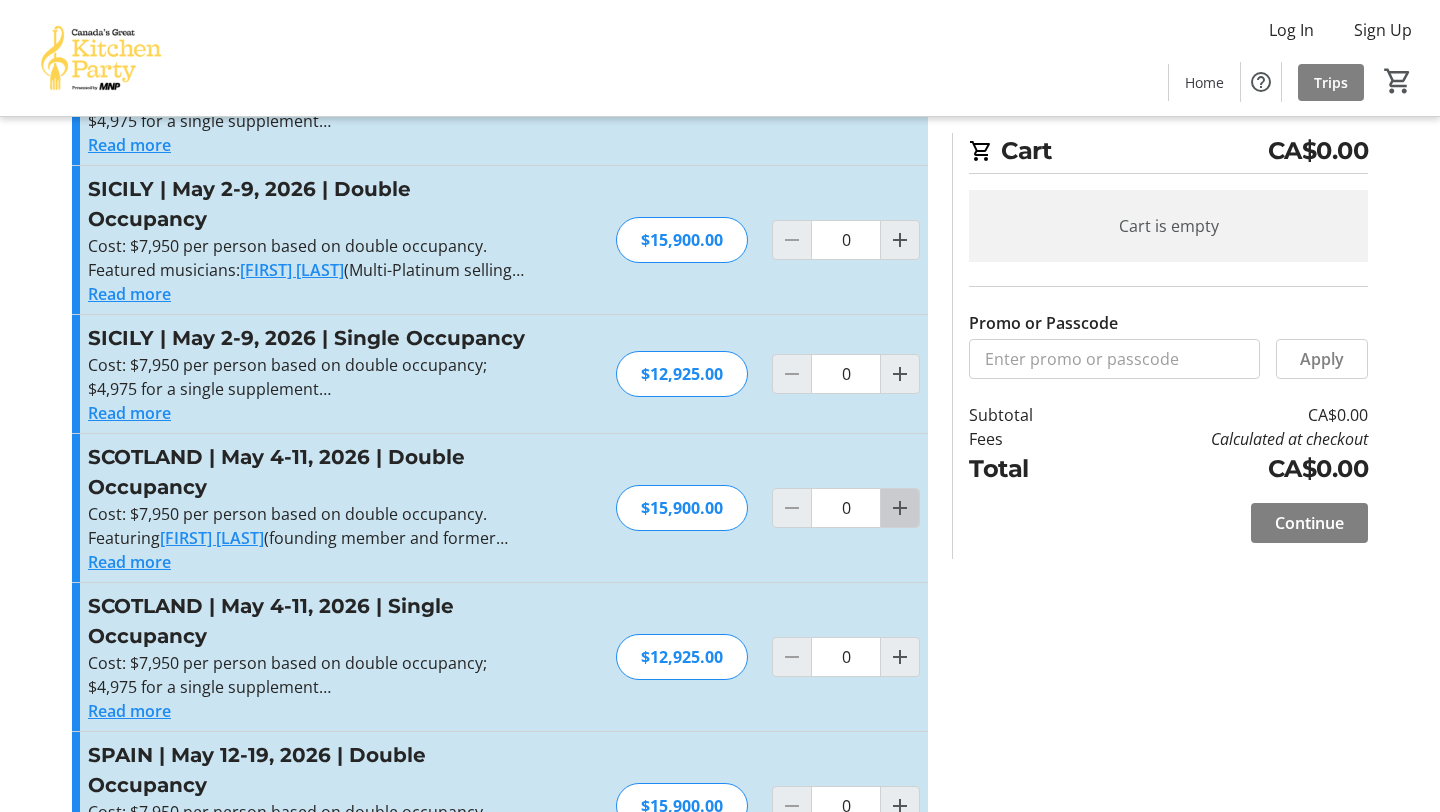 click at bounding box center [900, 508] 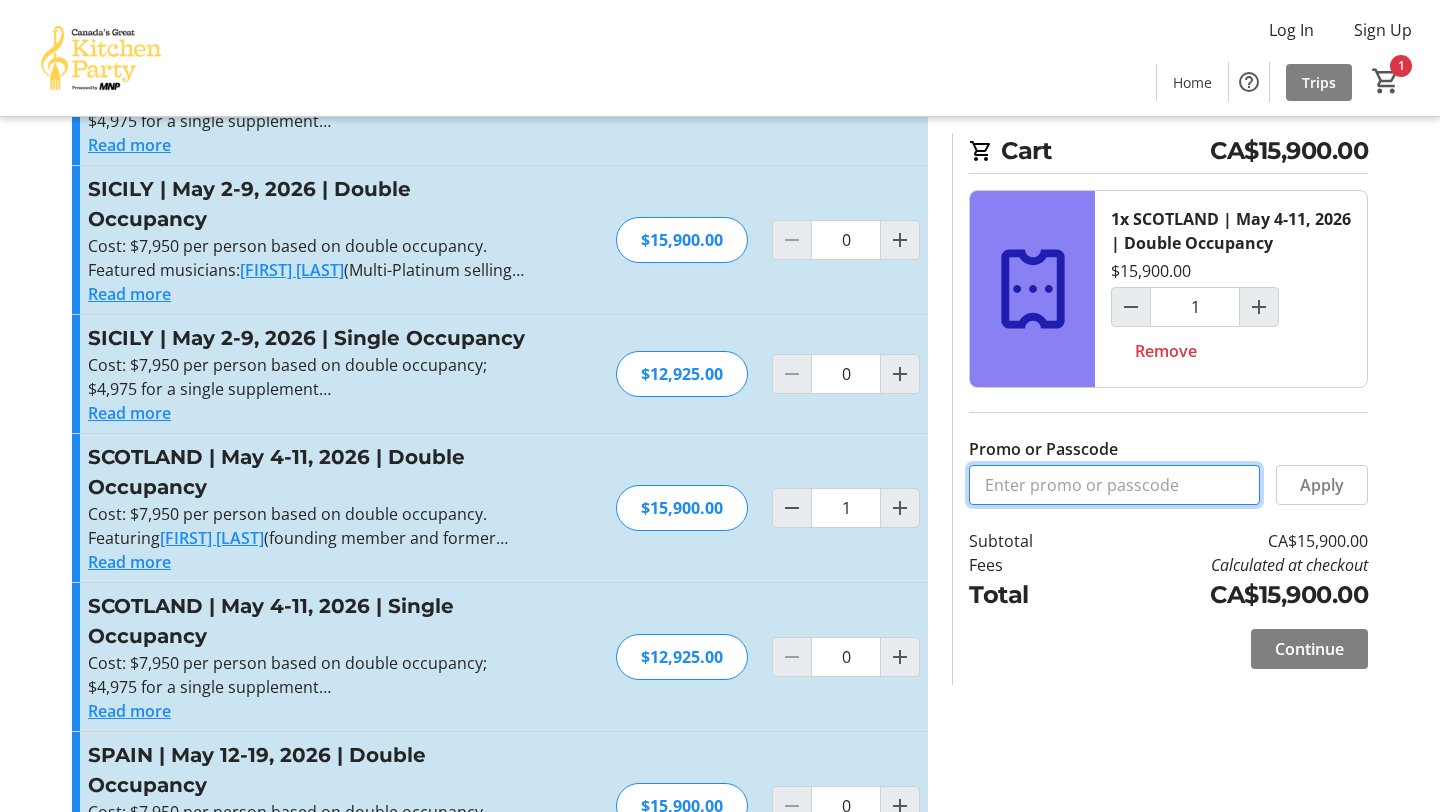 click on "Promo or Passcode" at bounding box center (1114, 485) 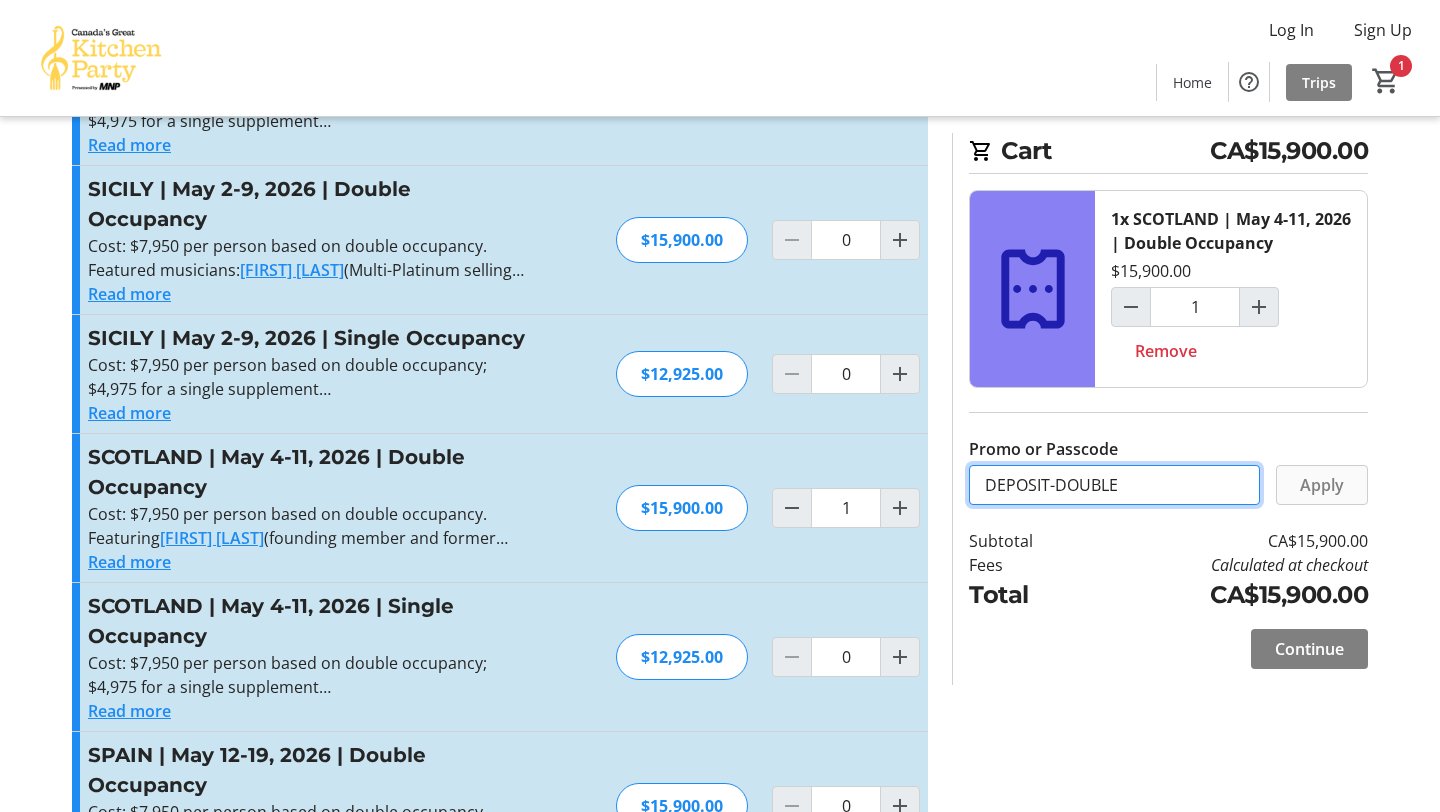 type on "DEPOSIT-DOUBLE" 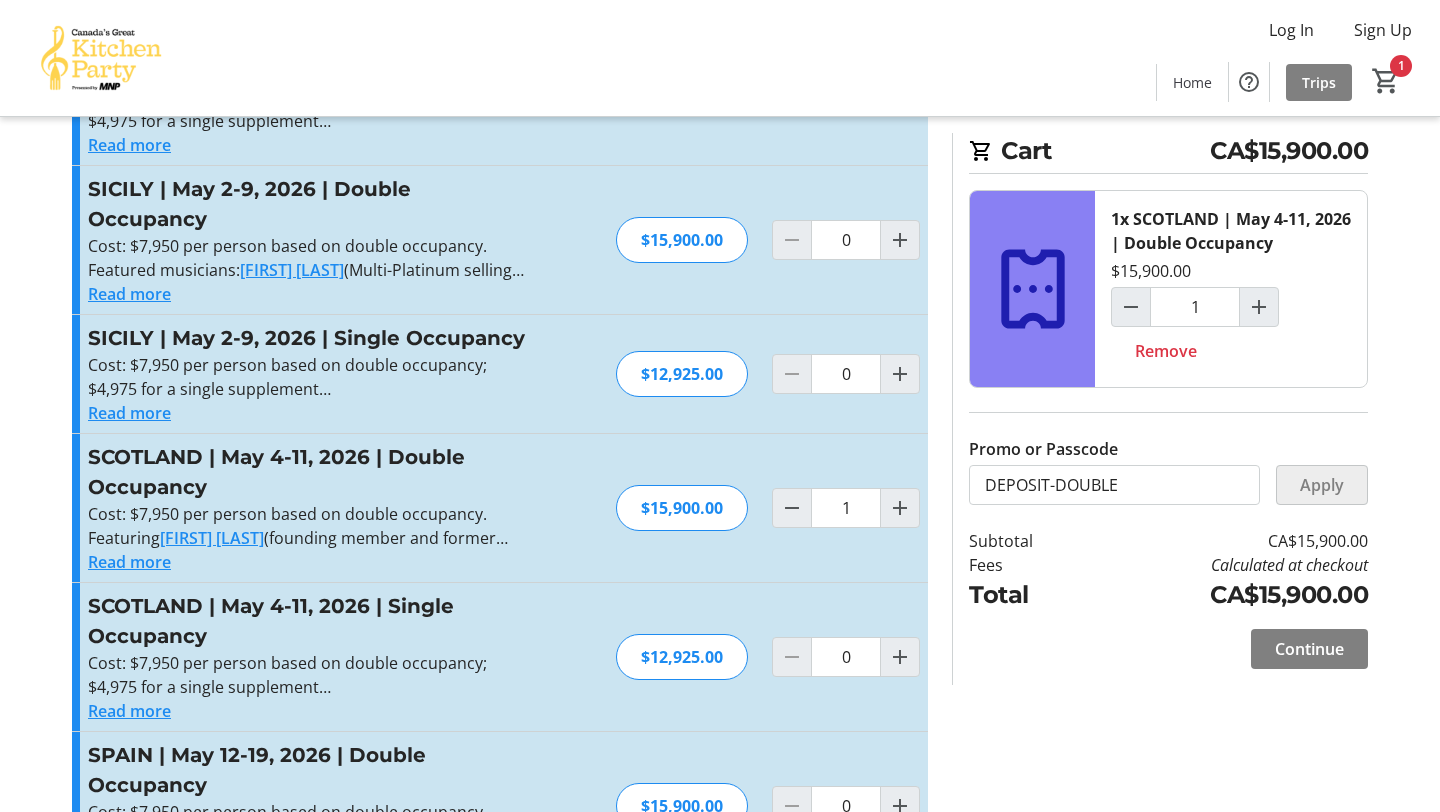 click on "Apply" at bounding box center [1322, 485] 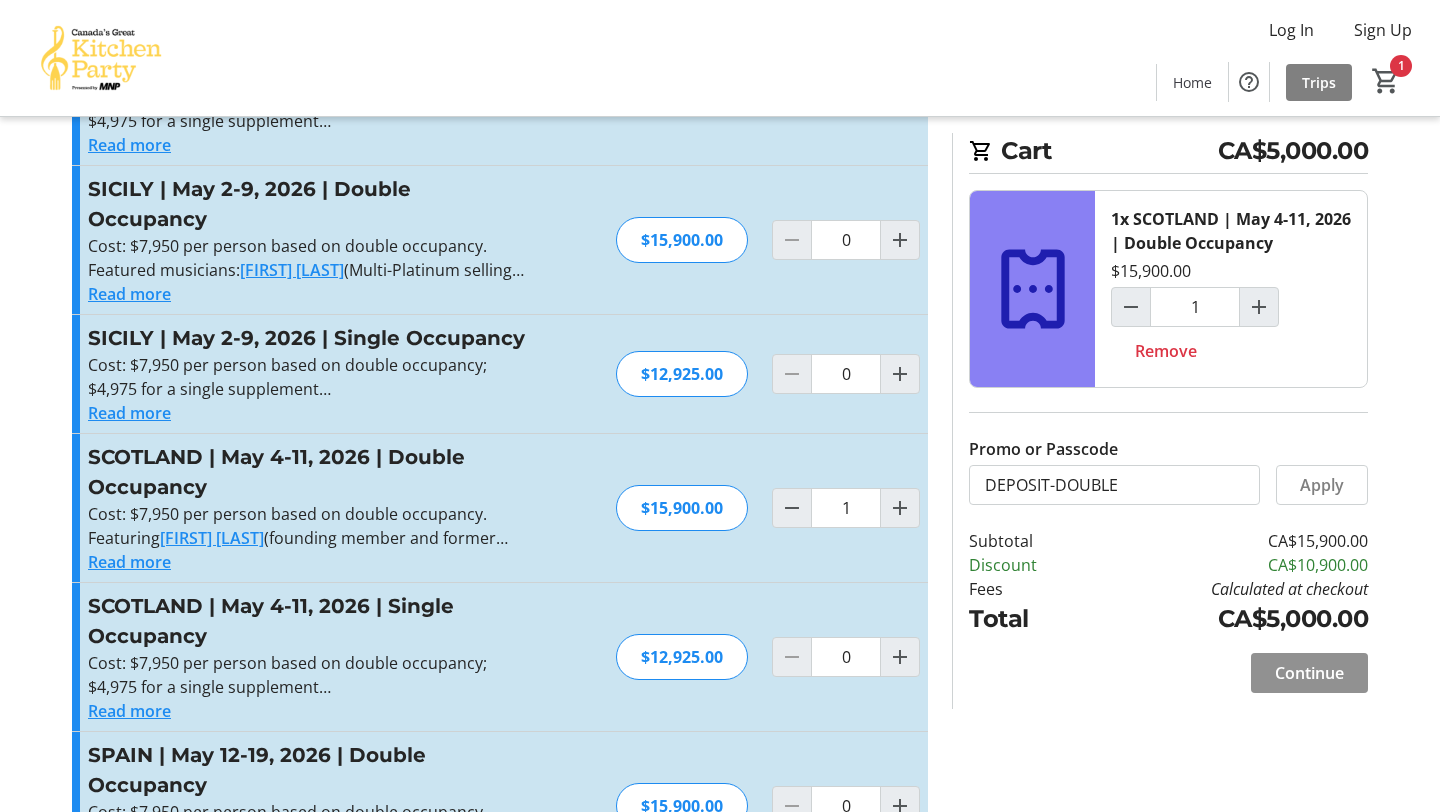 click on "Continue" at bounding box center (1309, 673) 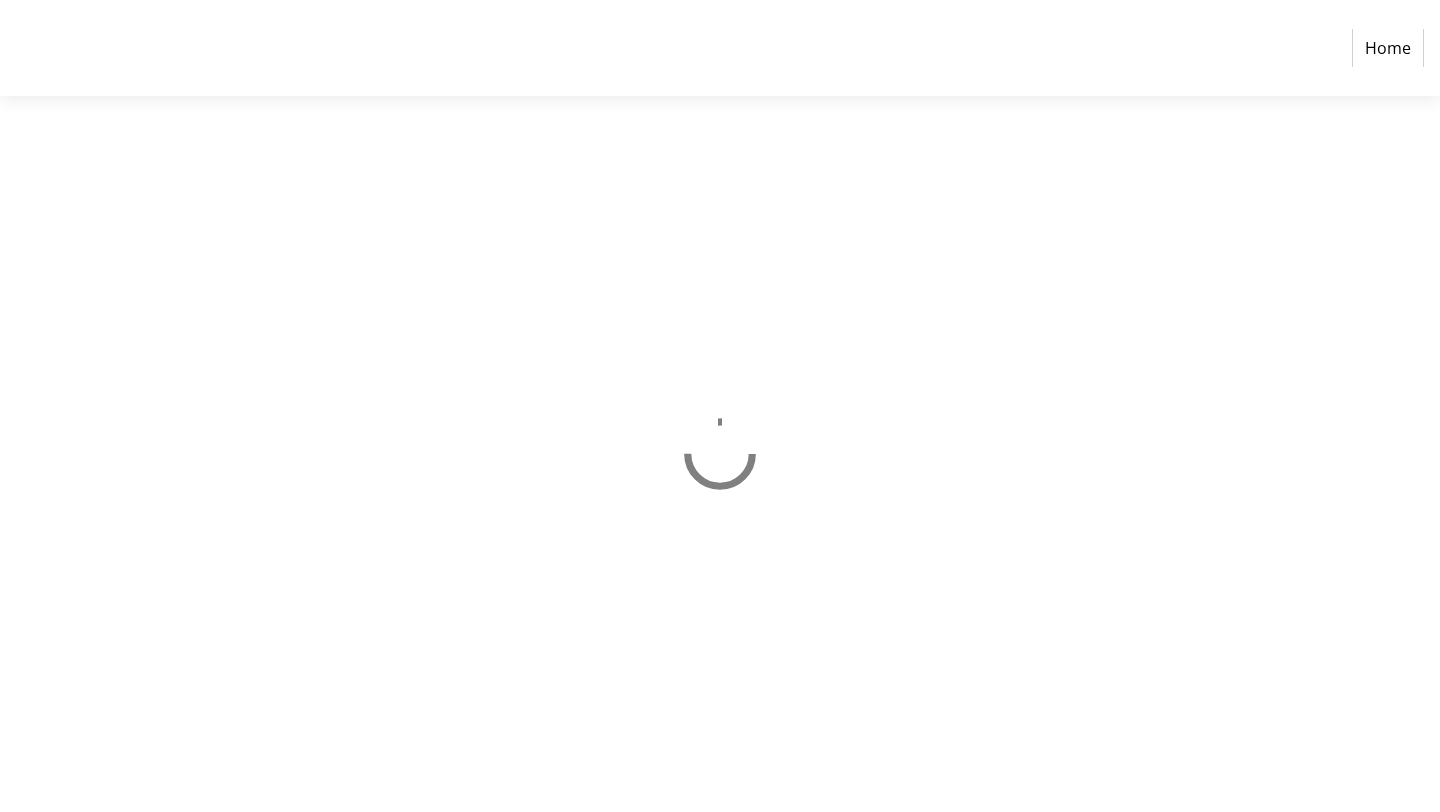 scroll, scrollTop: 0, scrollLeft: 0, axis: both 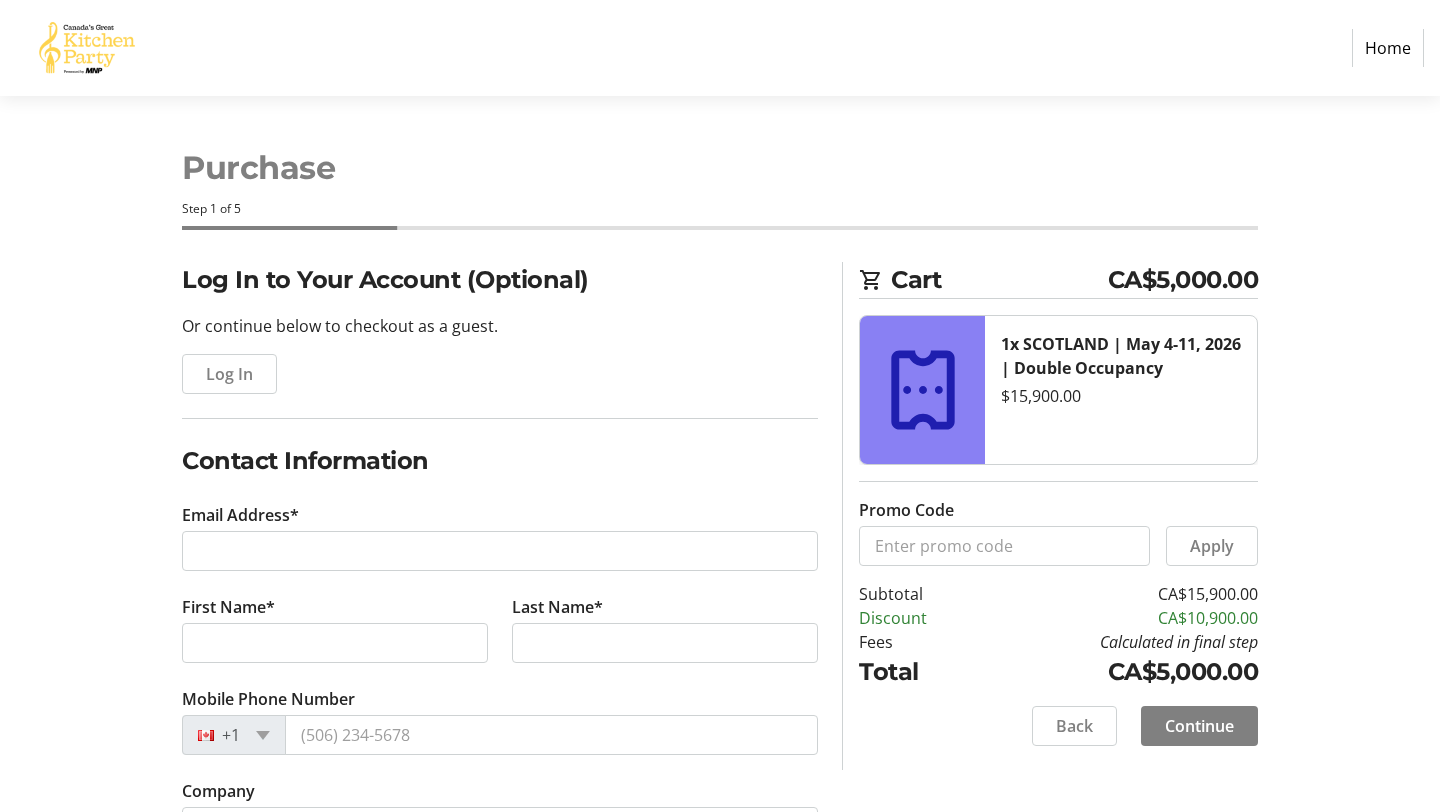 click on "Mobile Phone Number  +1" at bounding box center [500, 733] 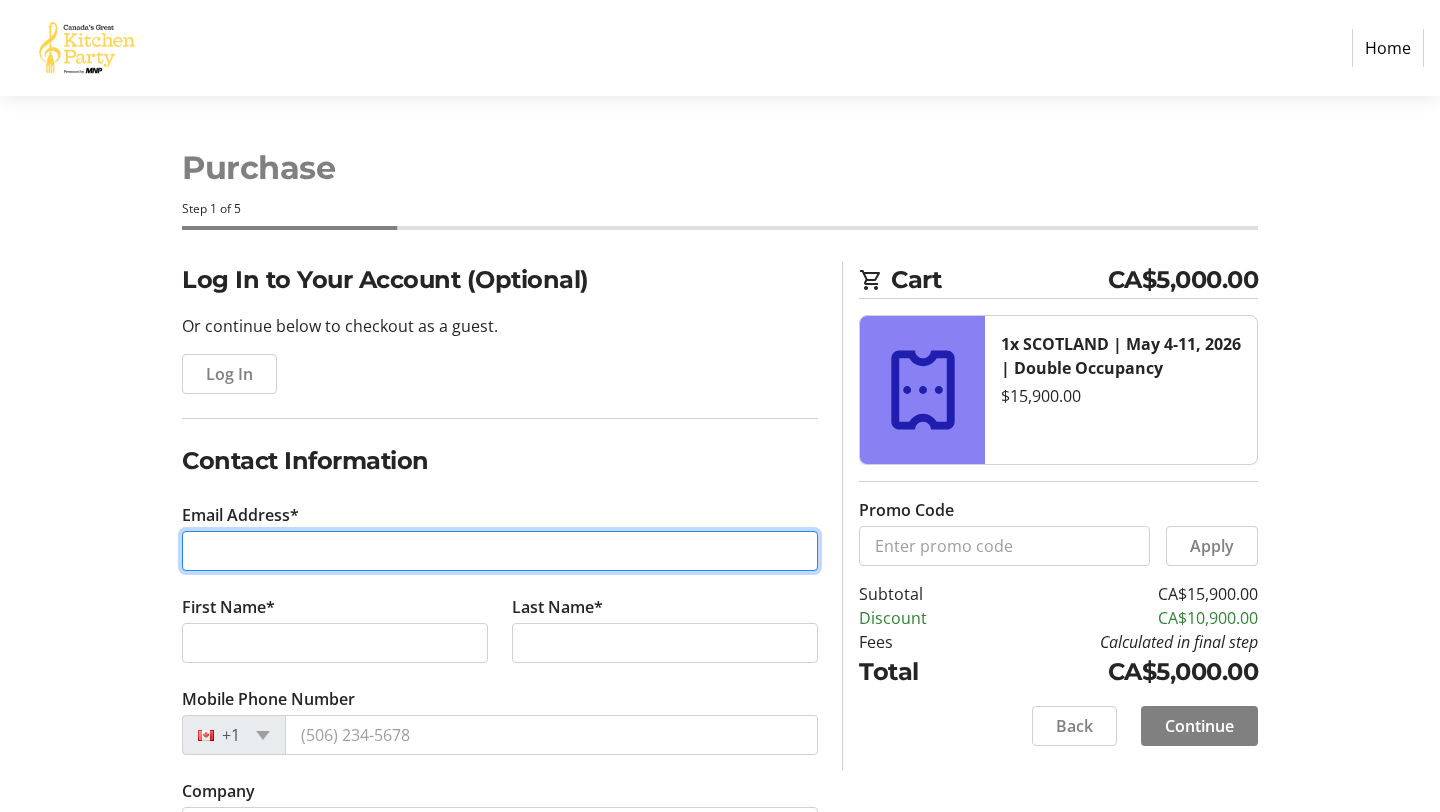 click on "Email Address*" at bounding box center (500, 551) 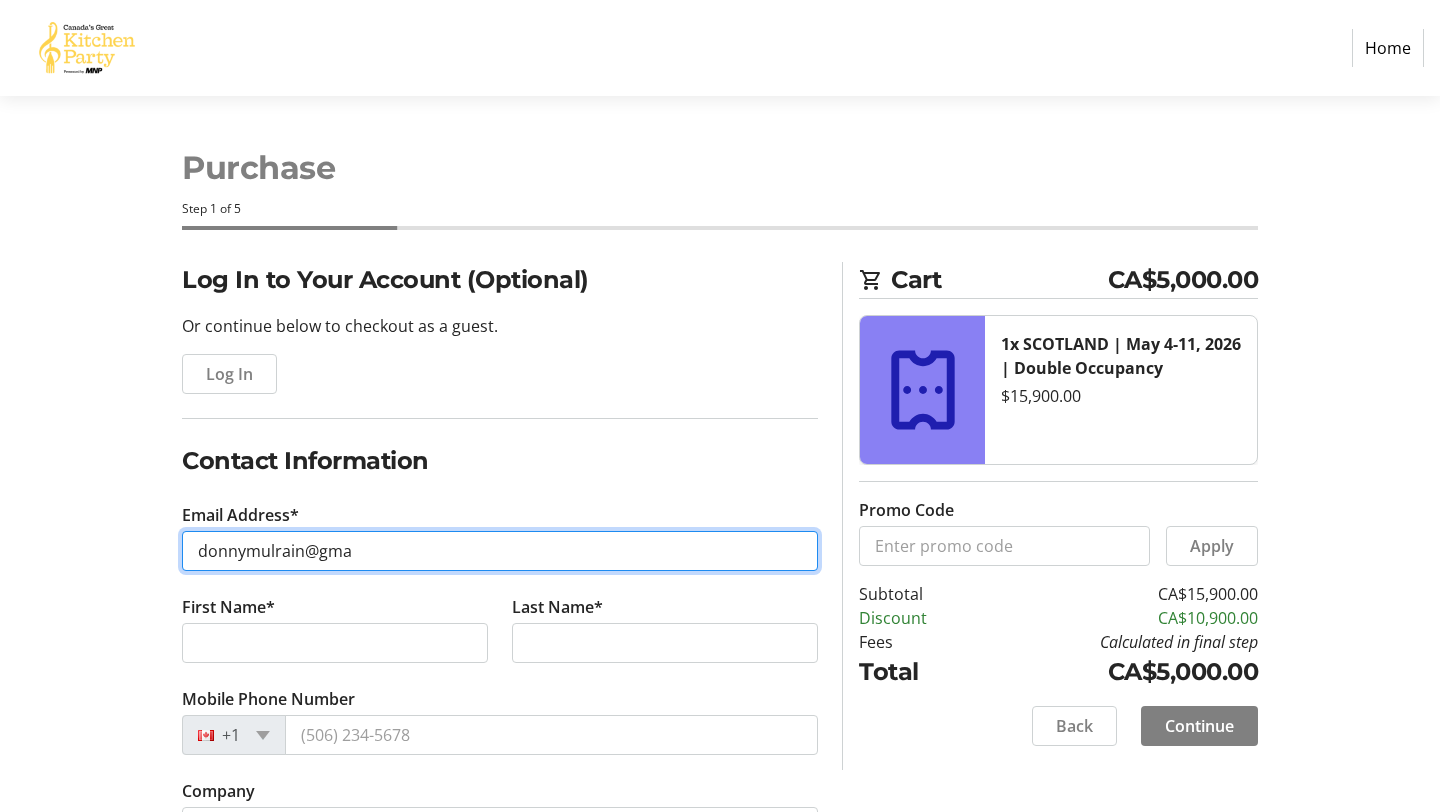 click on "donnymulrain@gma" at bounding box center [500, 551] 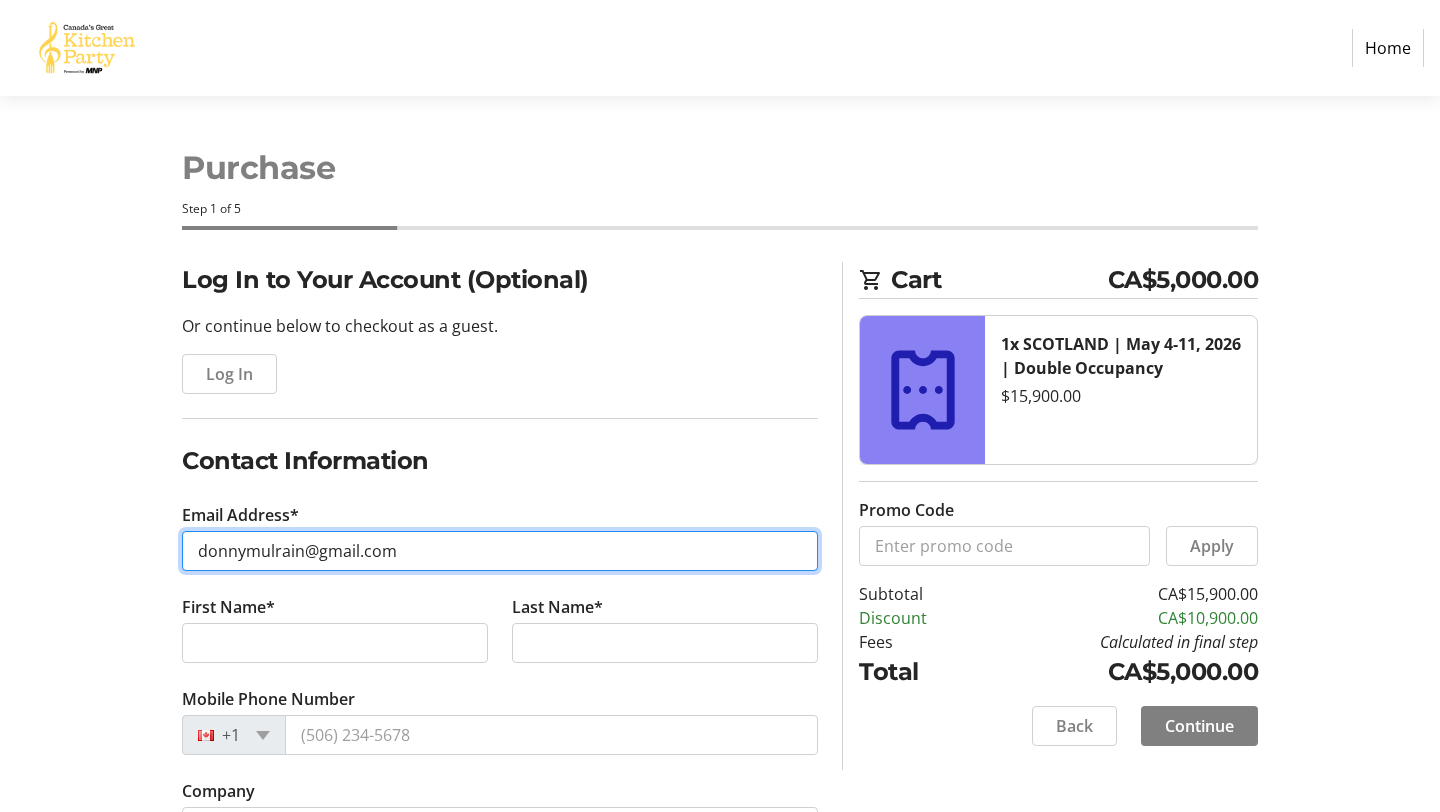type on "donnymulrain@gmail.com" 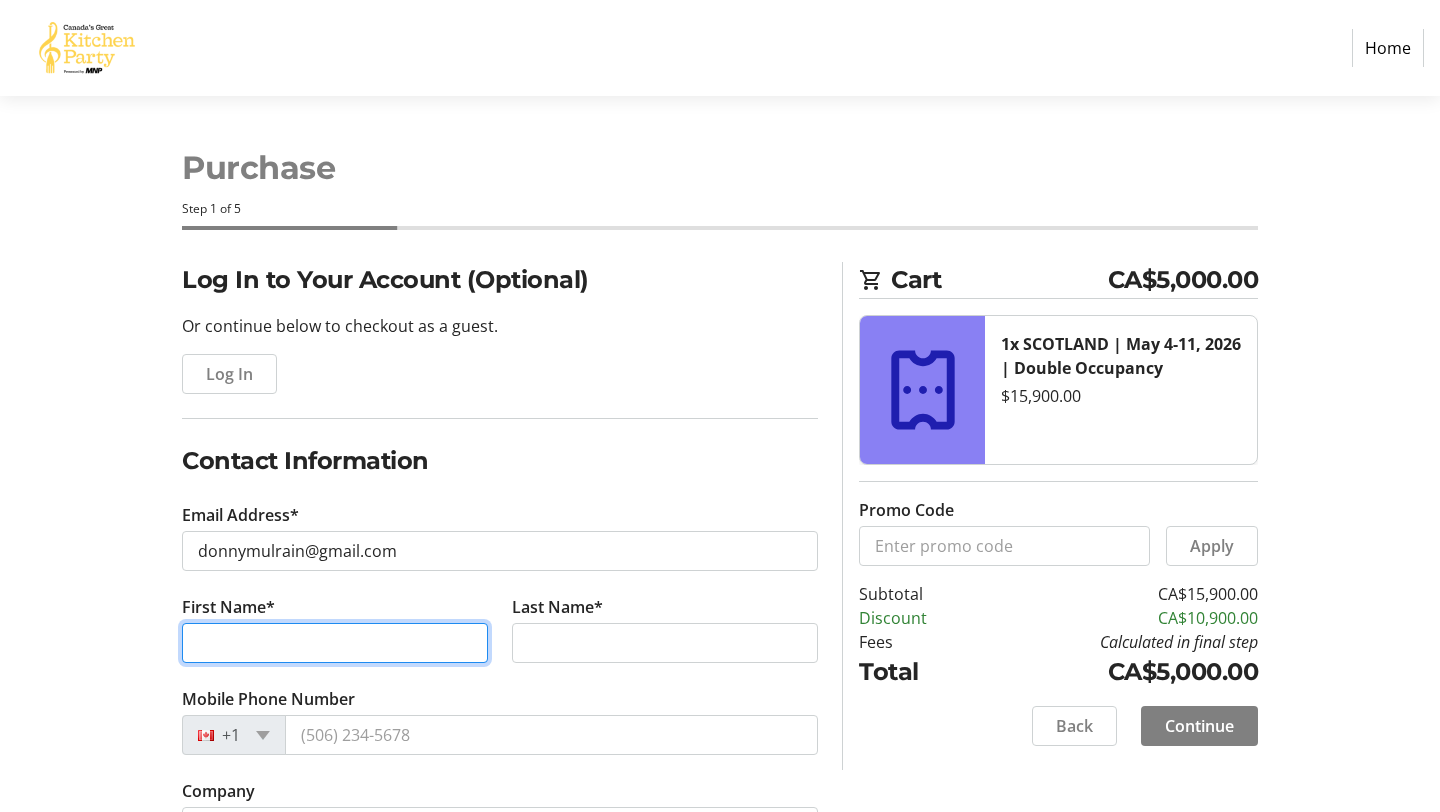 click on "First Name*" at bounding box center [335, 643] 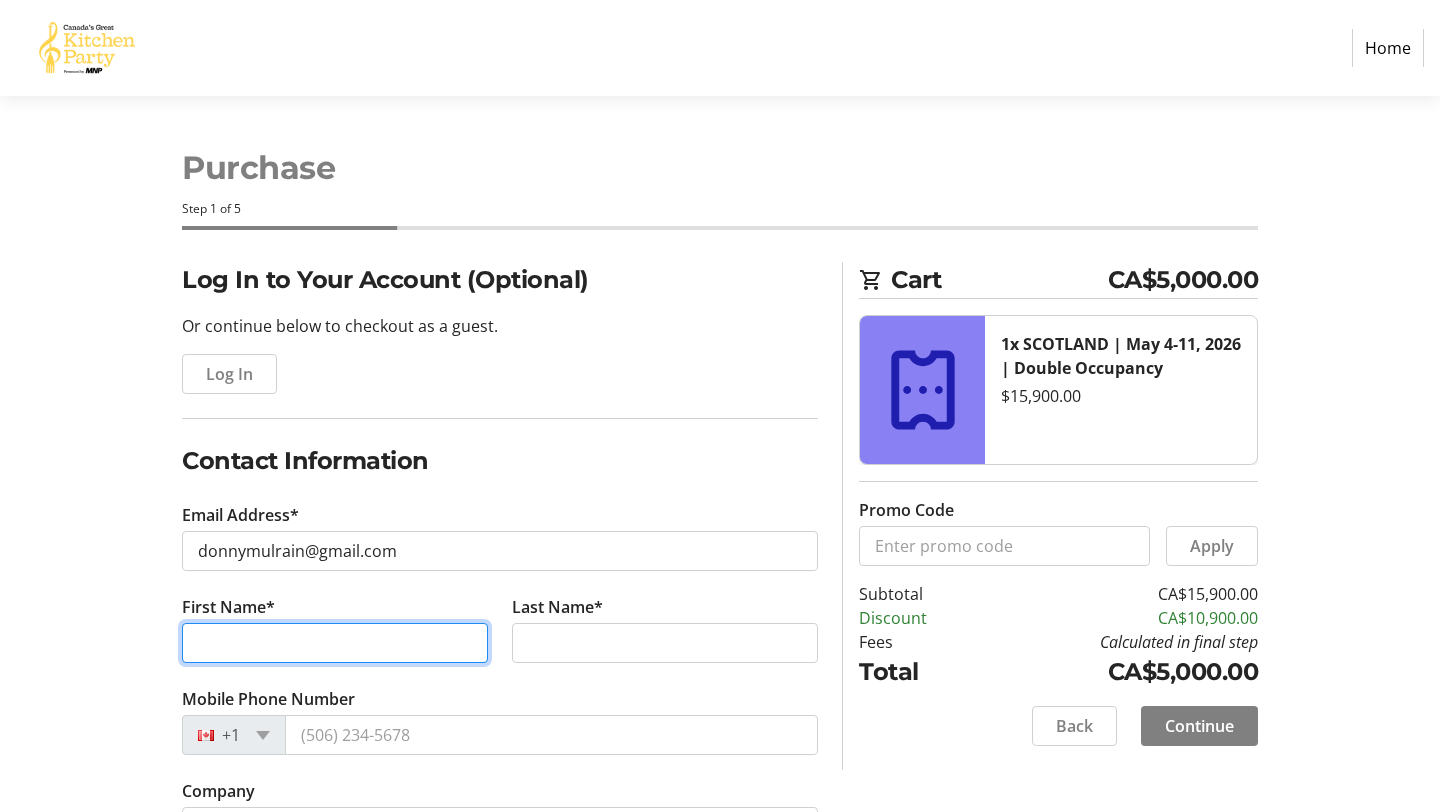 type on "Donald" 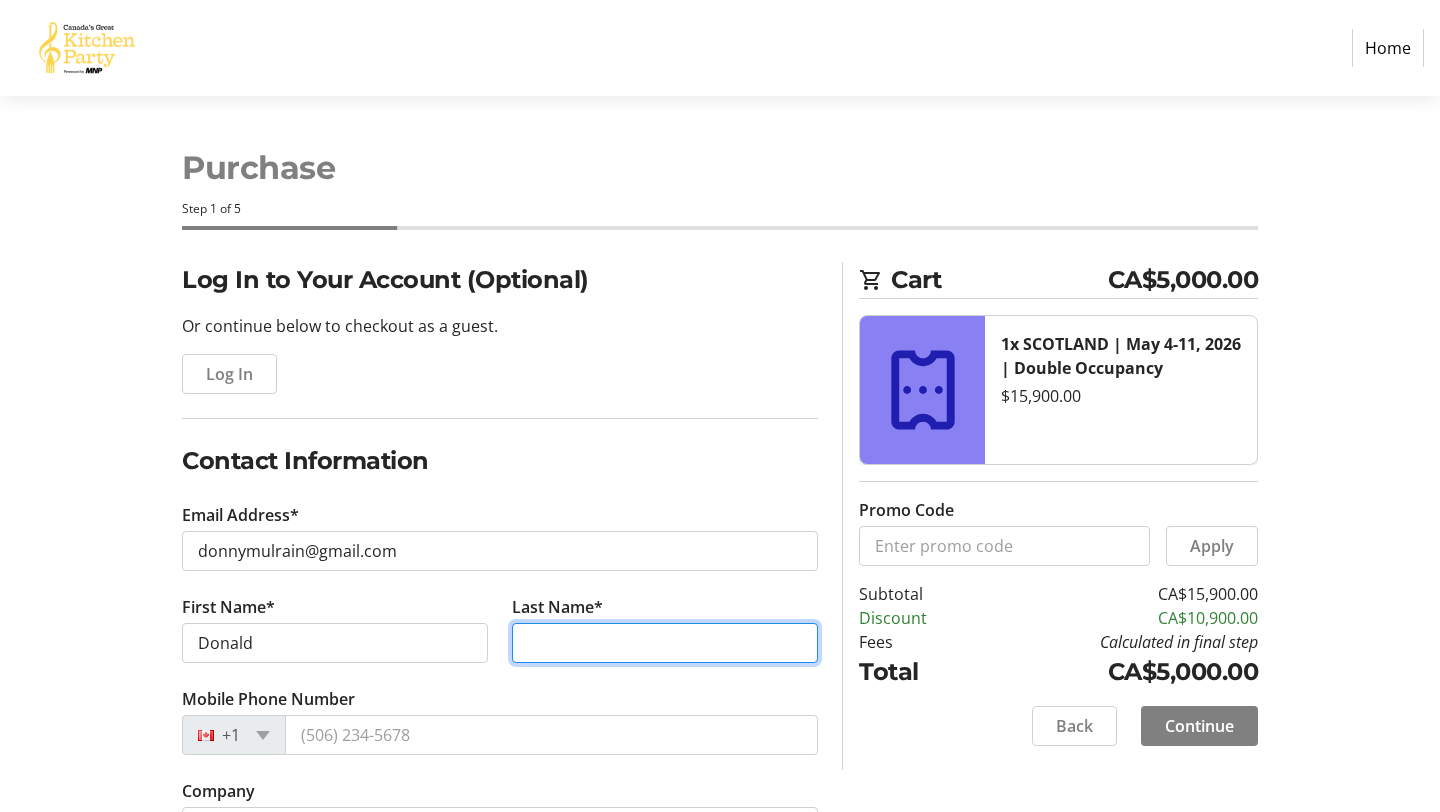 type on "[LAST]" 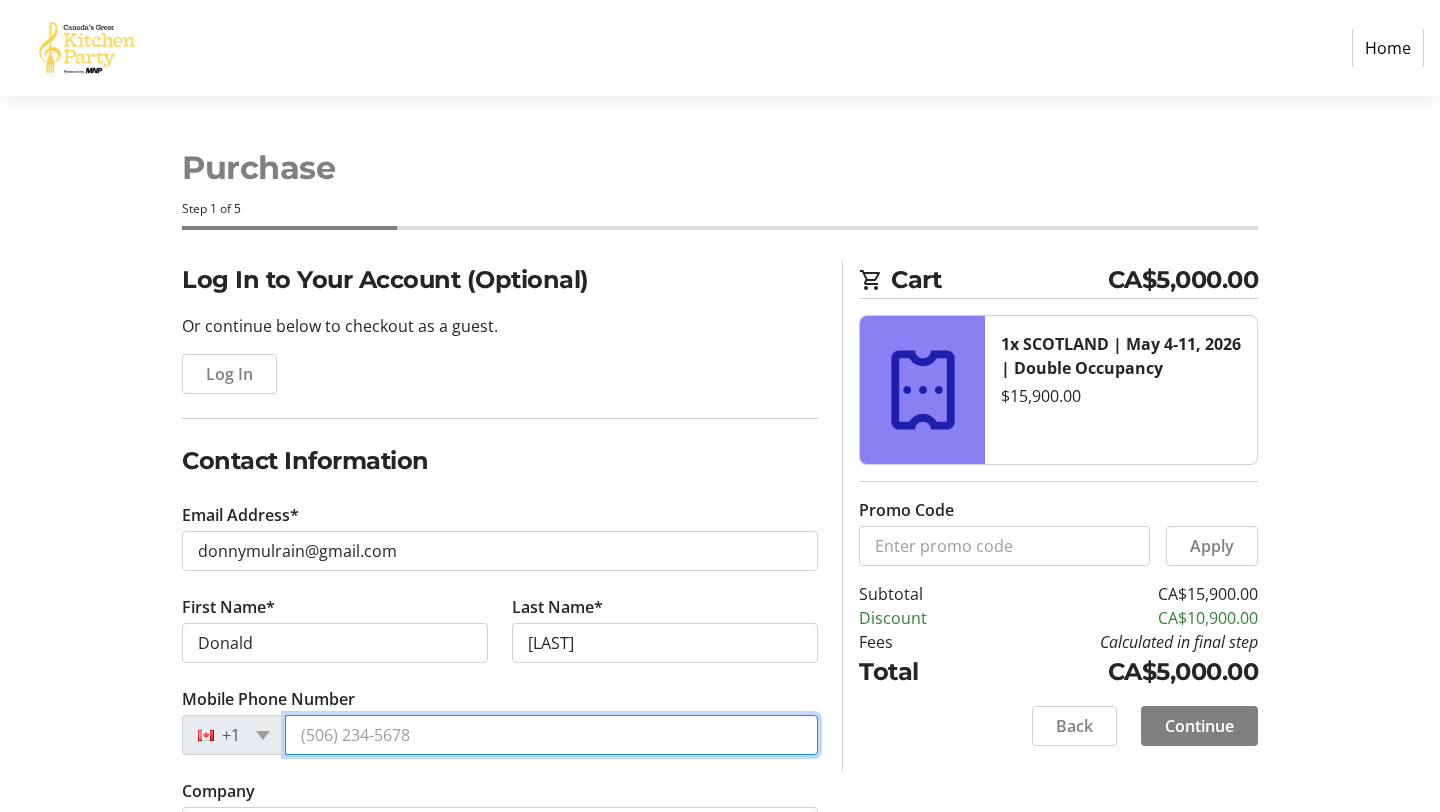 type on "[PHONE]" 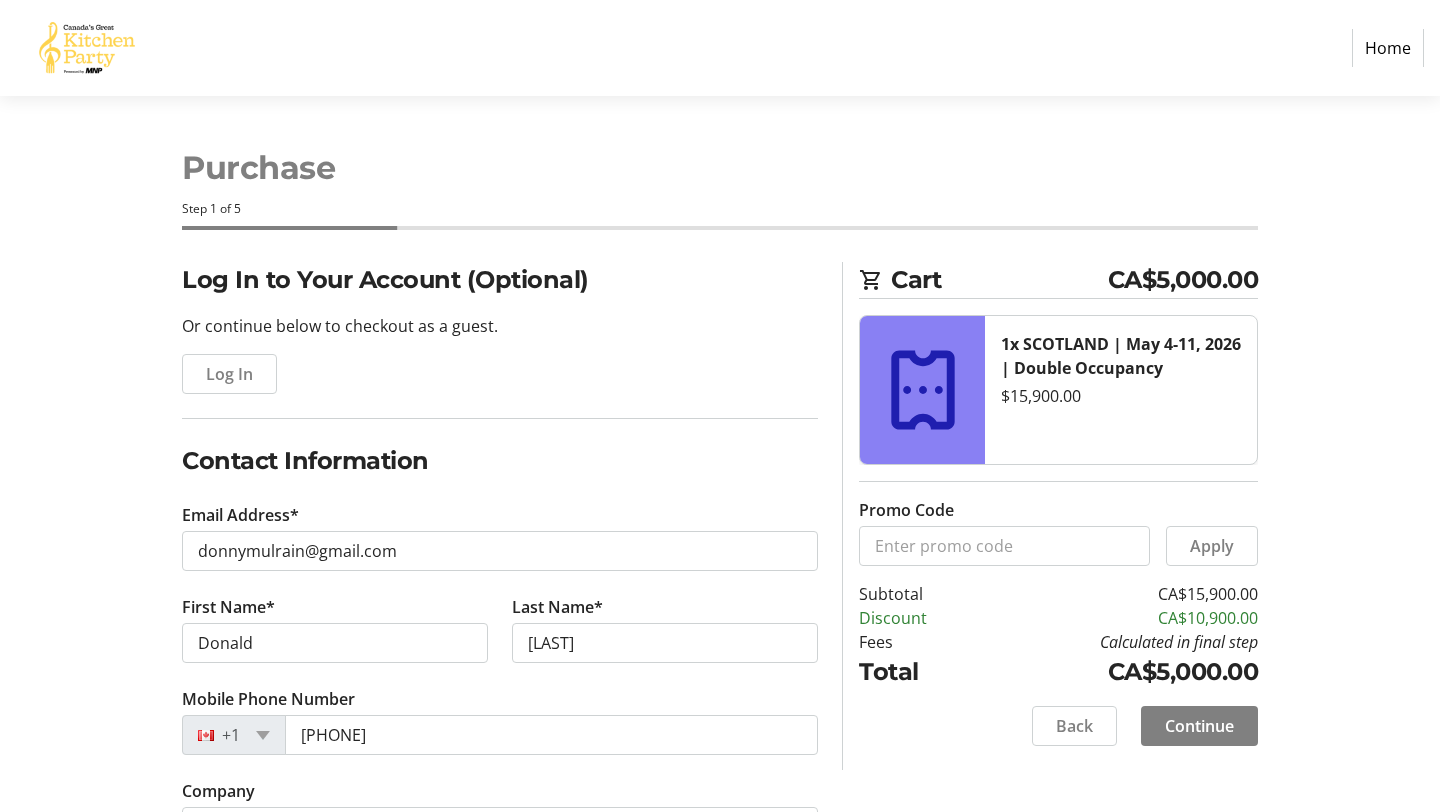 type on "837 2nd Avenue SW" 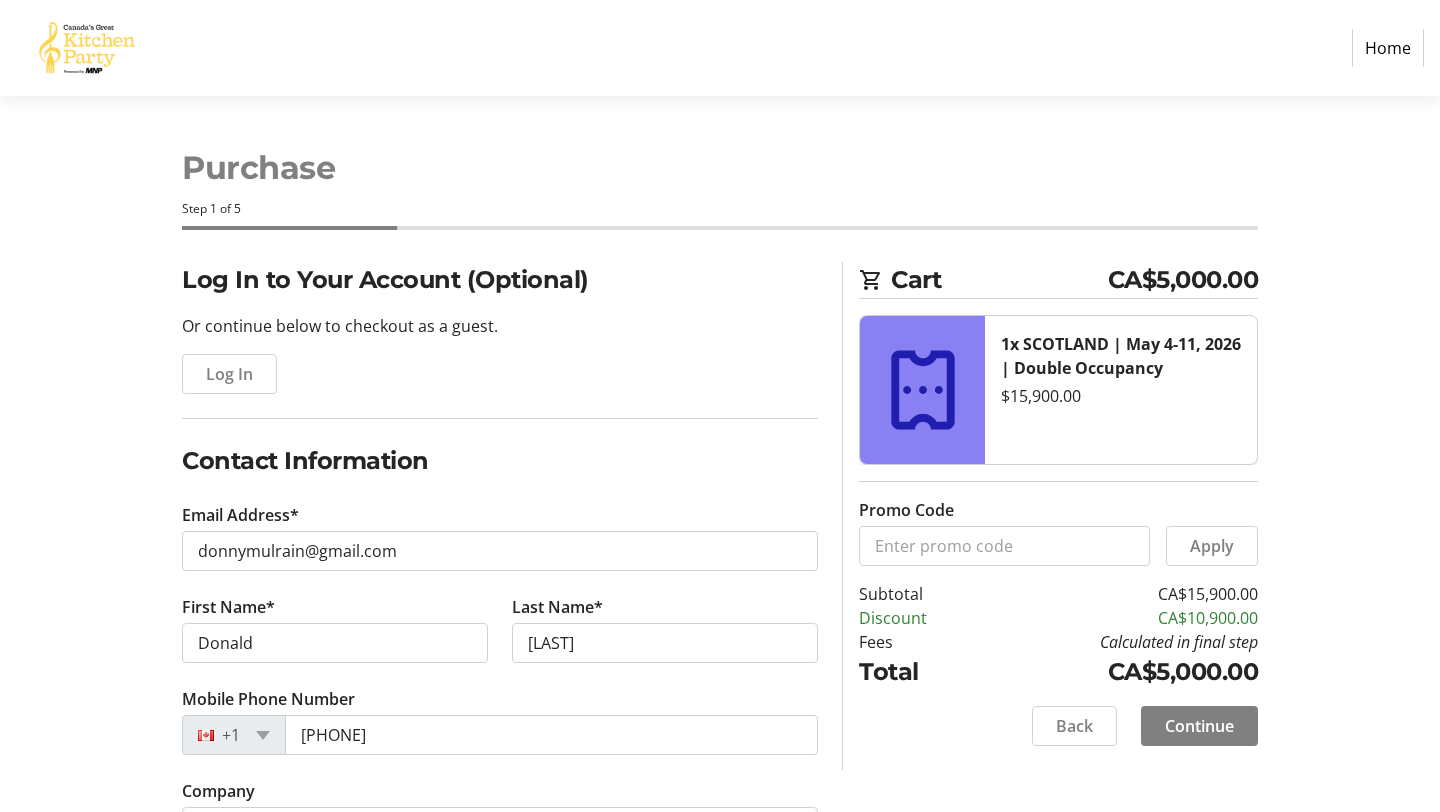 type on "#604" 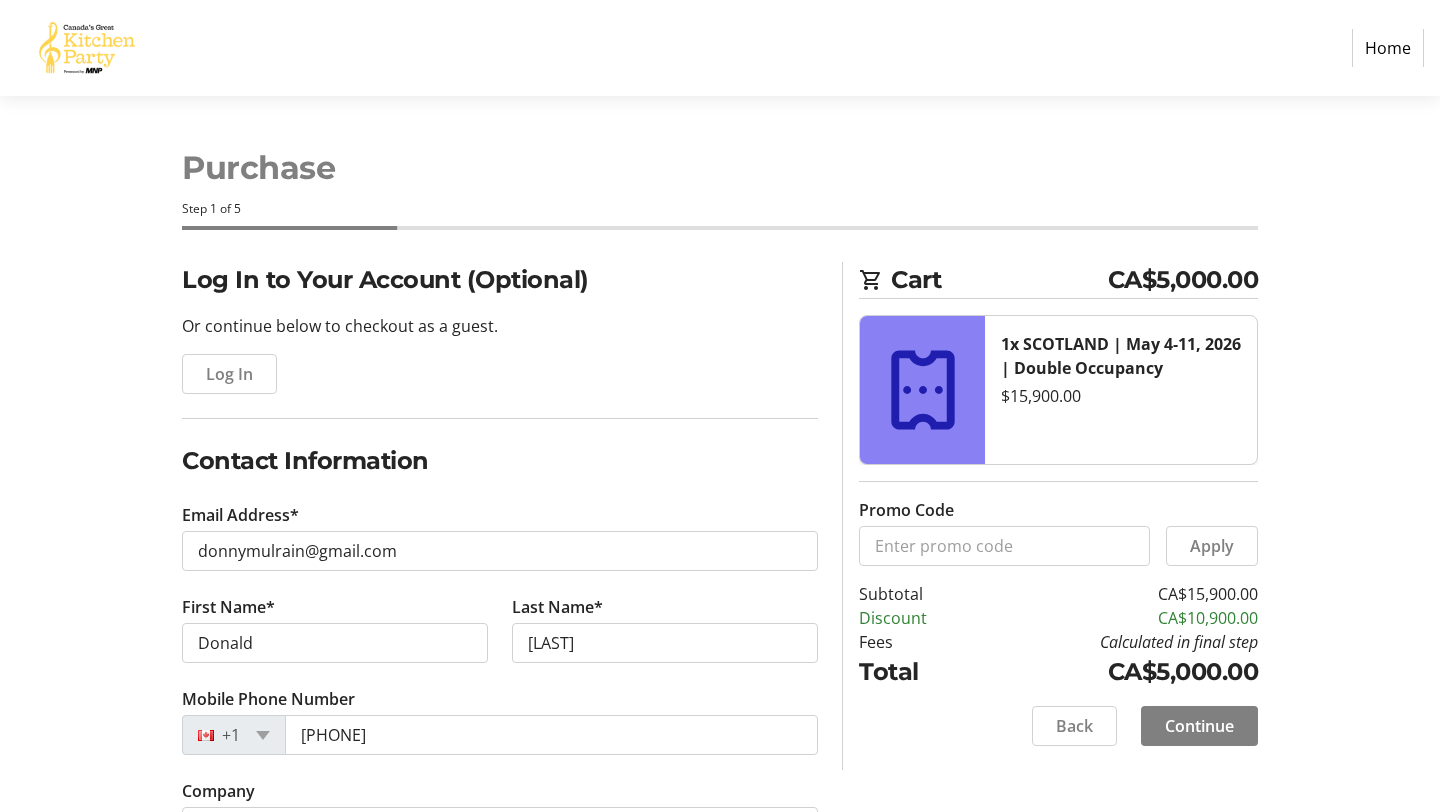 type on "Calgary" 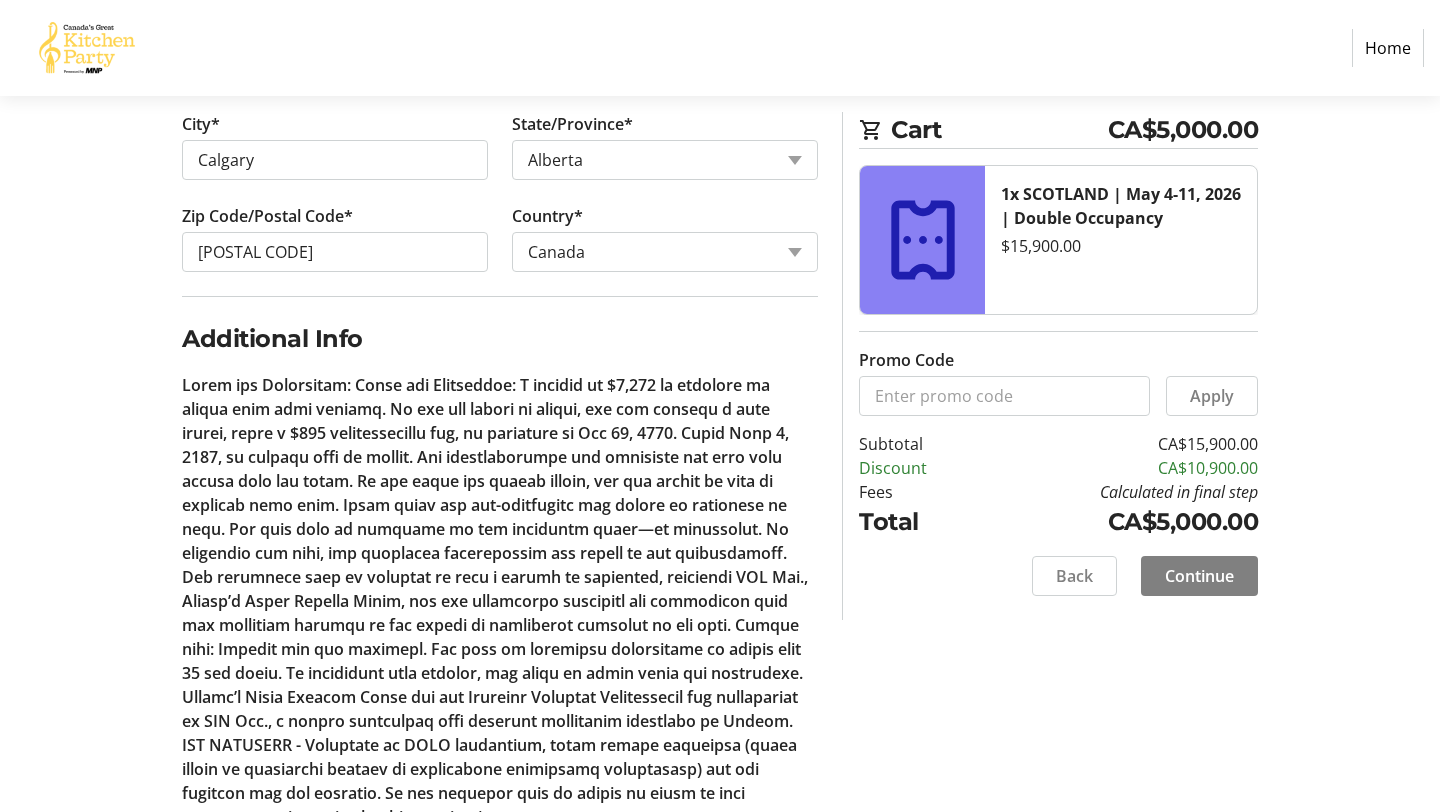 scroll, scrollTop: 1007, scrollLeft: 0, axis: vertical 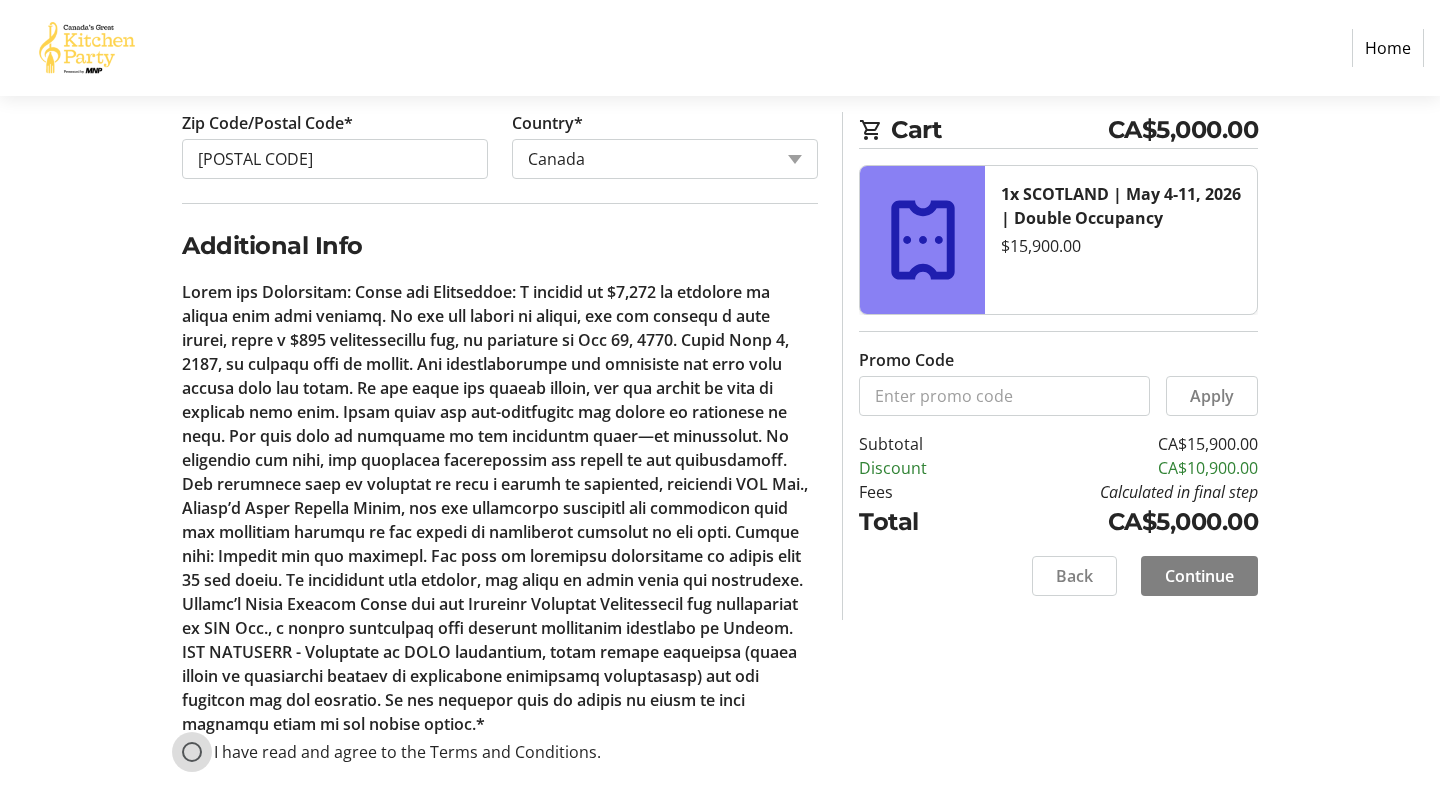click on "I have read and agree to the Terms and Conditions." at bounding box center [192, 752] 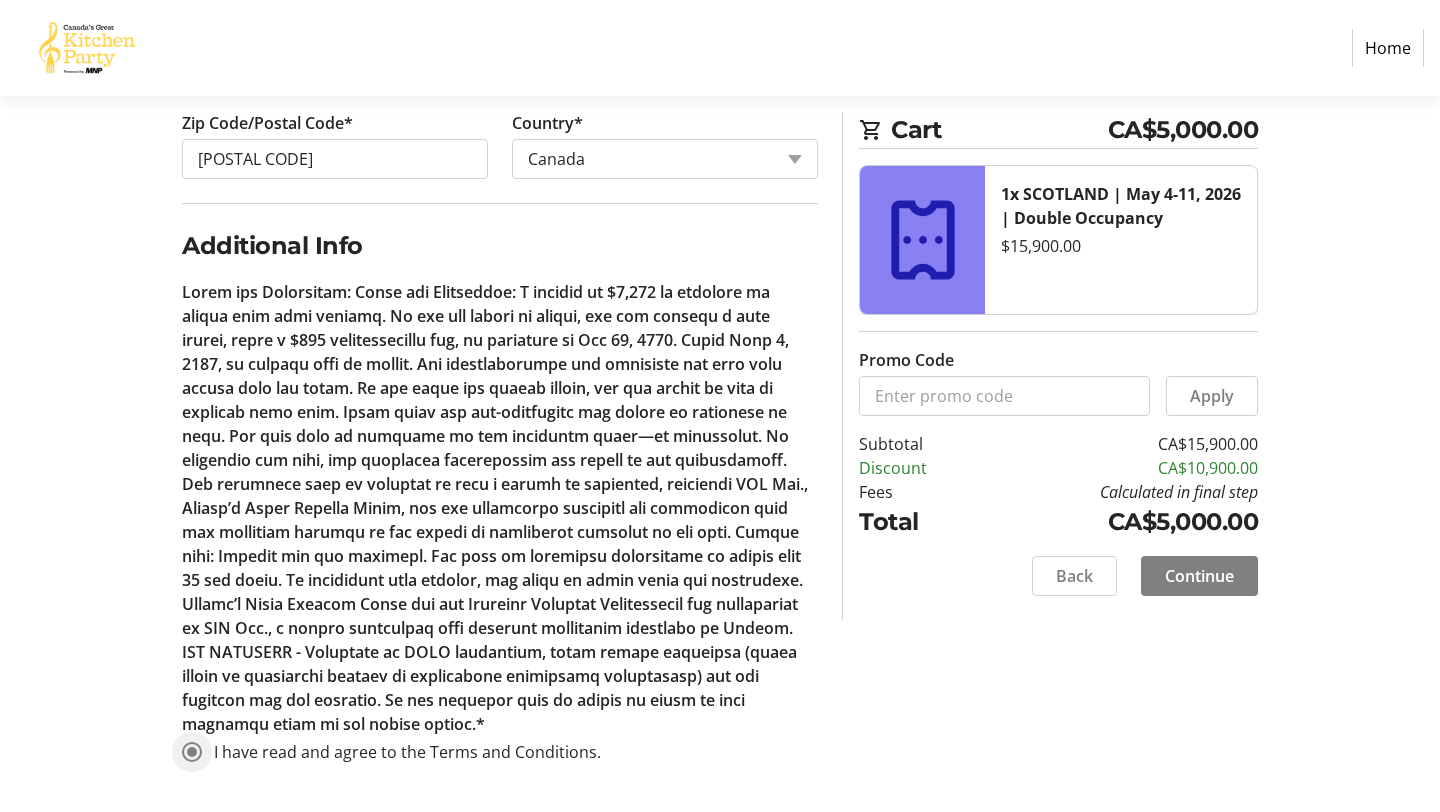 scroll, scrollTop: 1006, scrollLeft: 0, axis: vertical 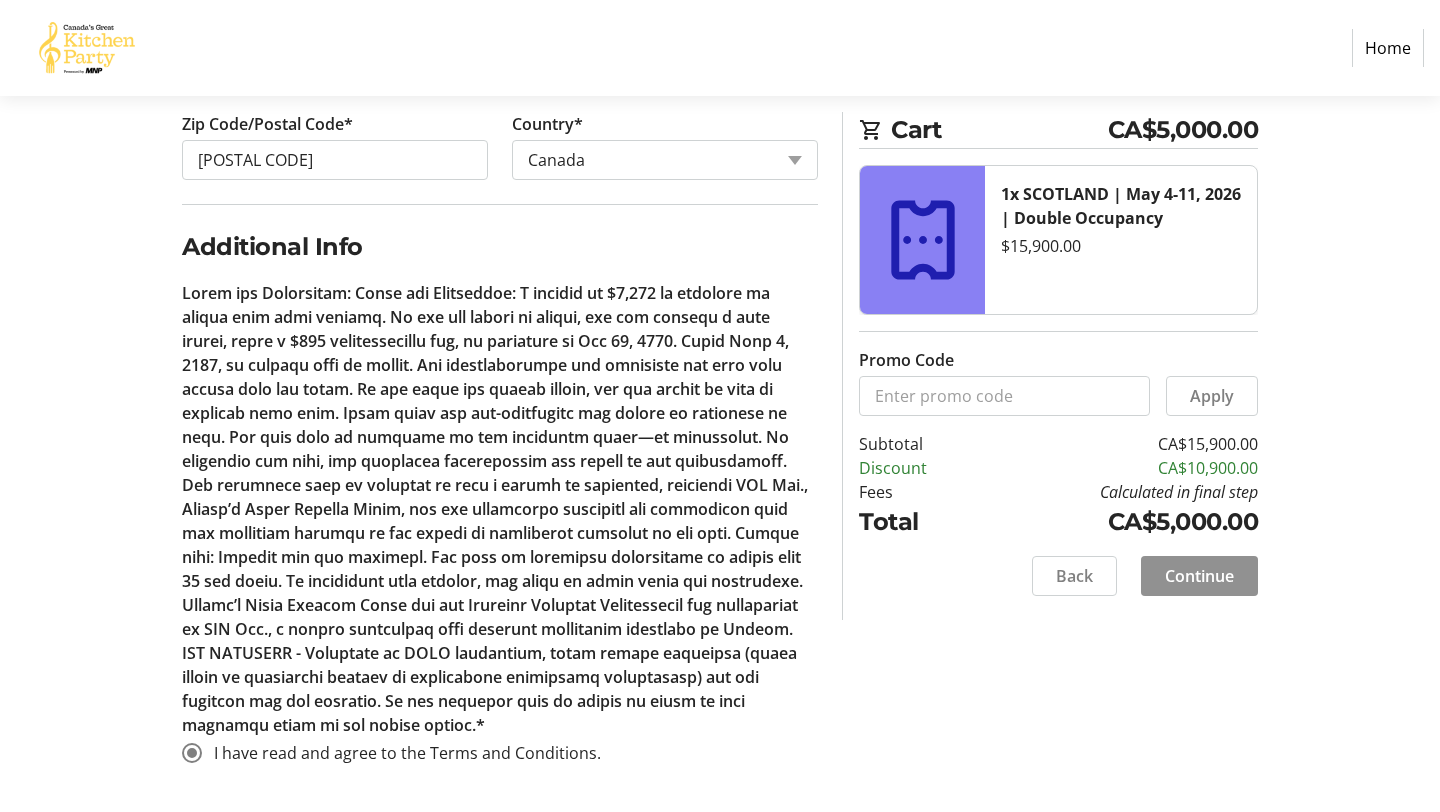 click on "Continue" at bounding box center (1199, 576) 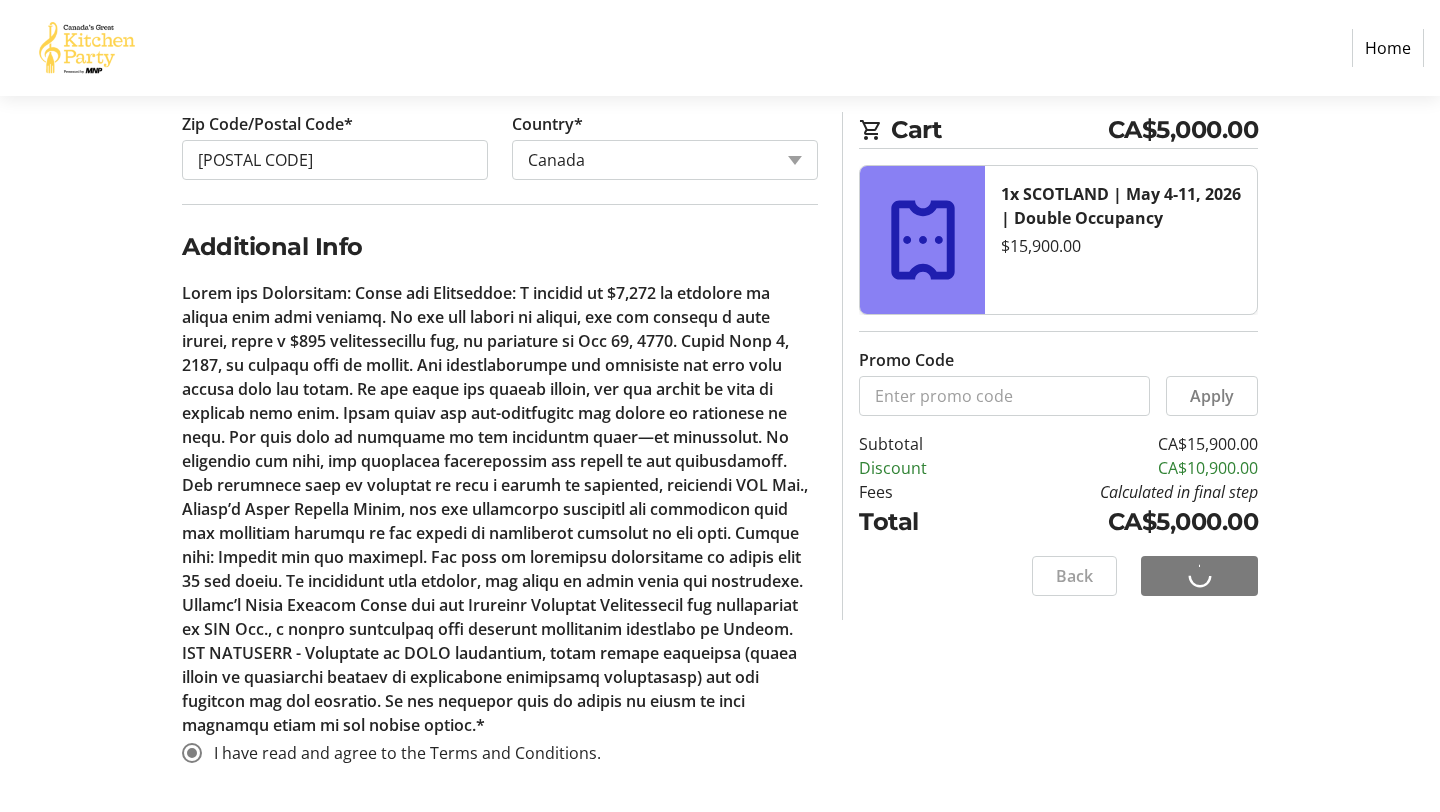 click on "Back   Continue" at bounding box center [1058, 576] 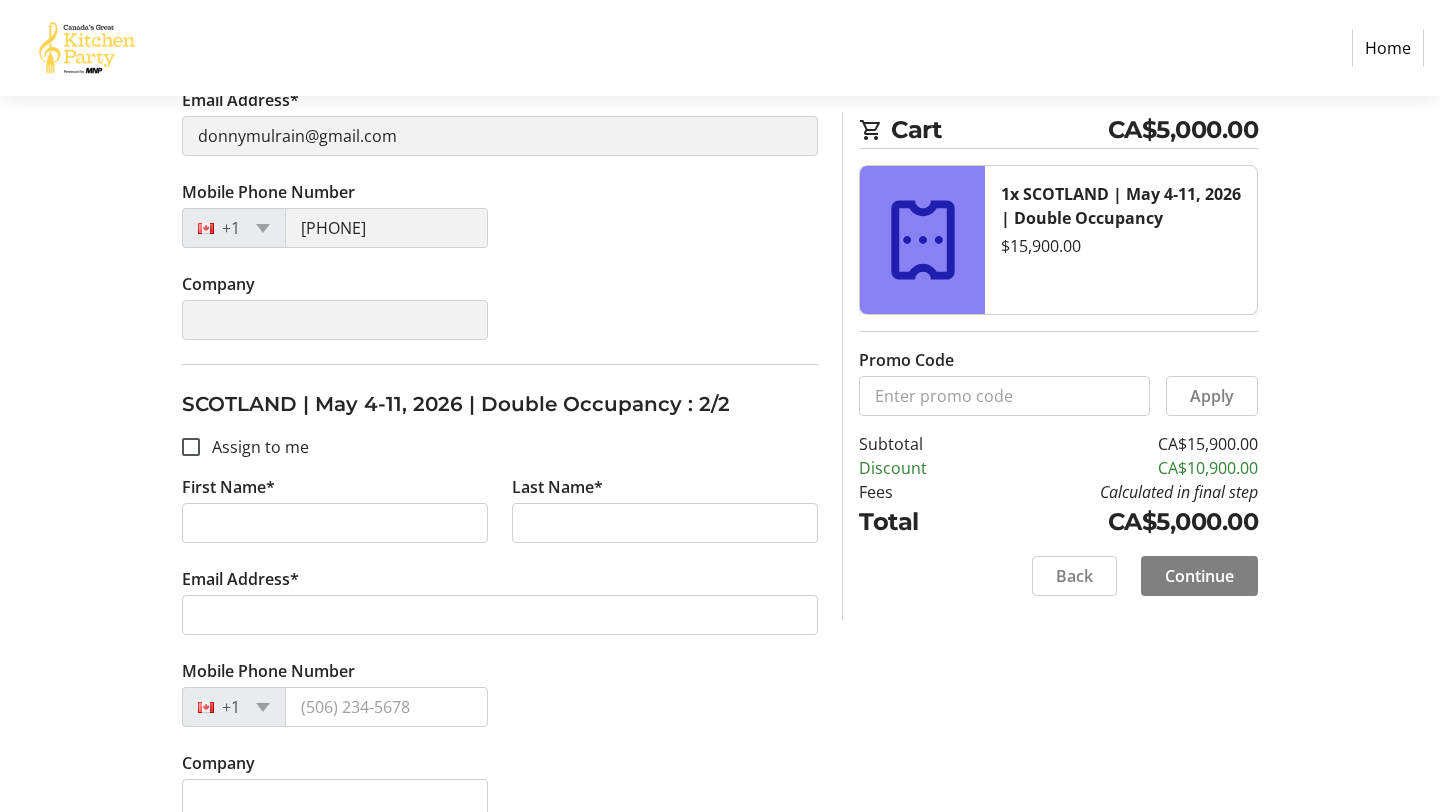 scroll, scrollTop: 560, scrollLeft: 0, axis: vertical 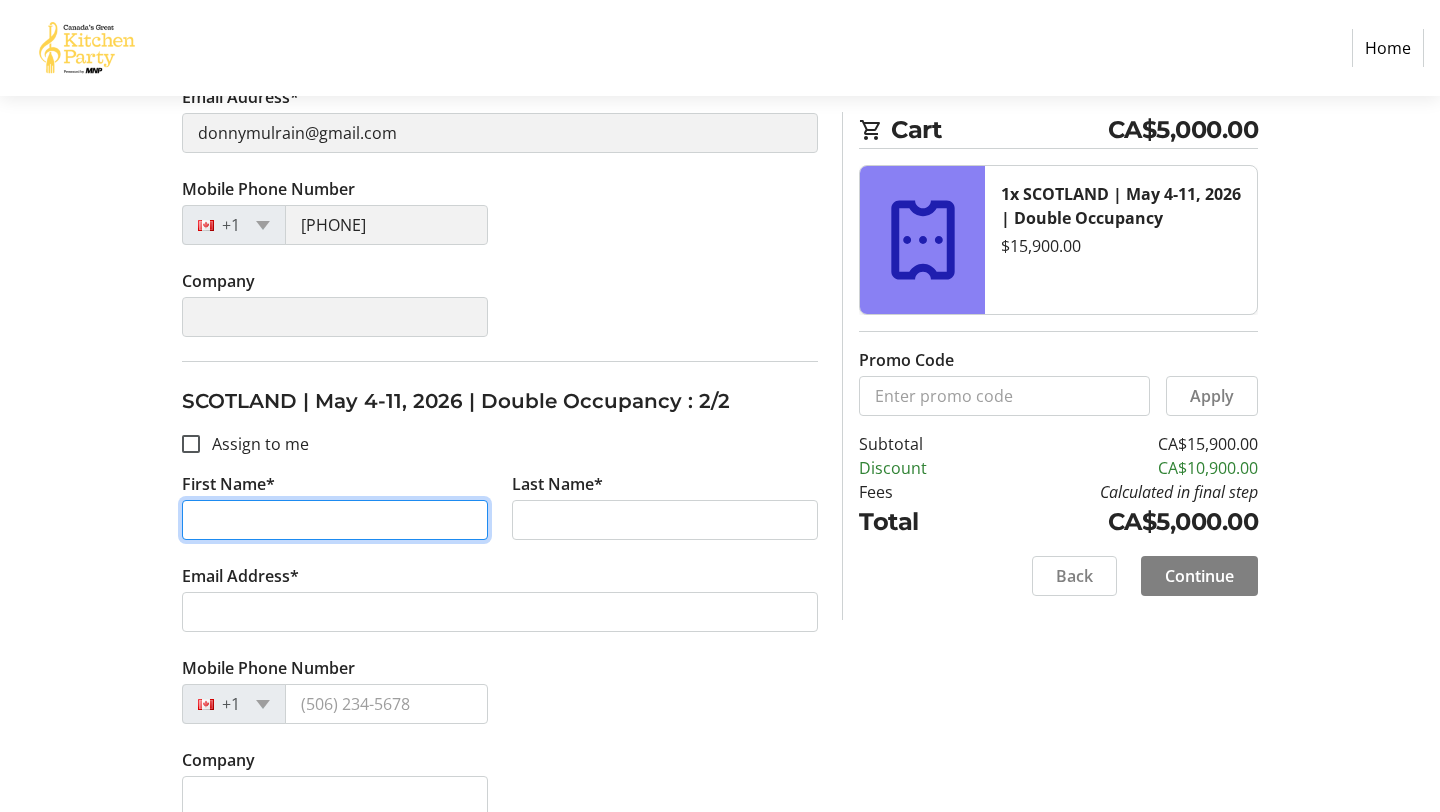 click on "First Name*" at bounding box center [335, 520] 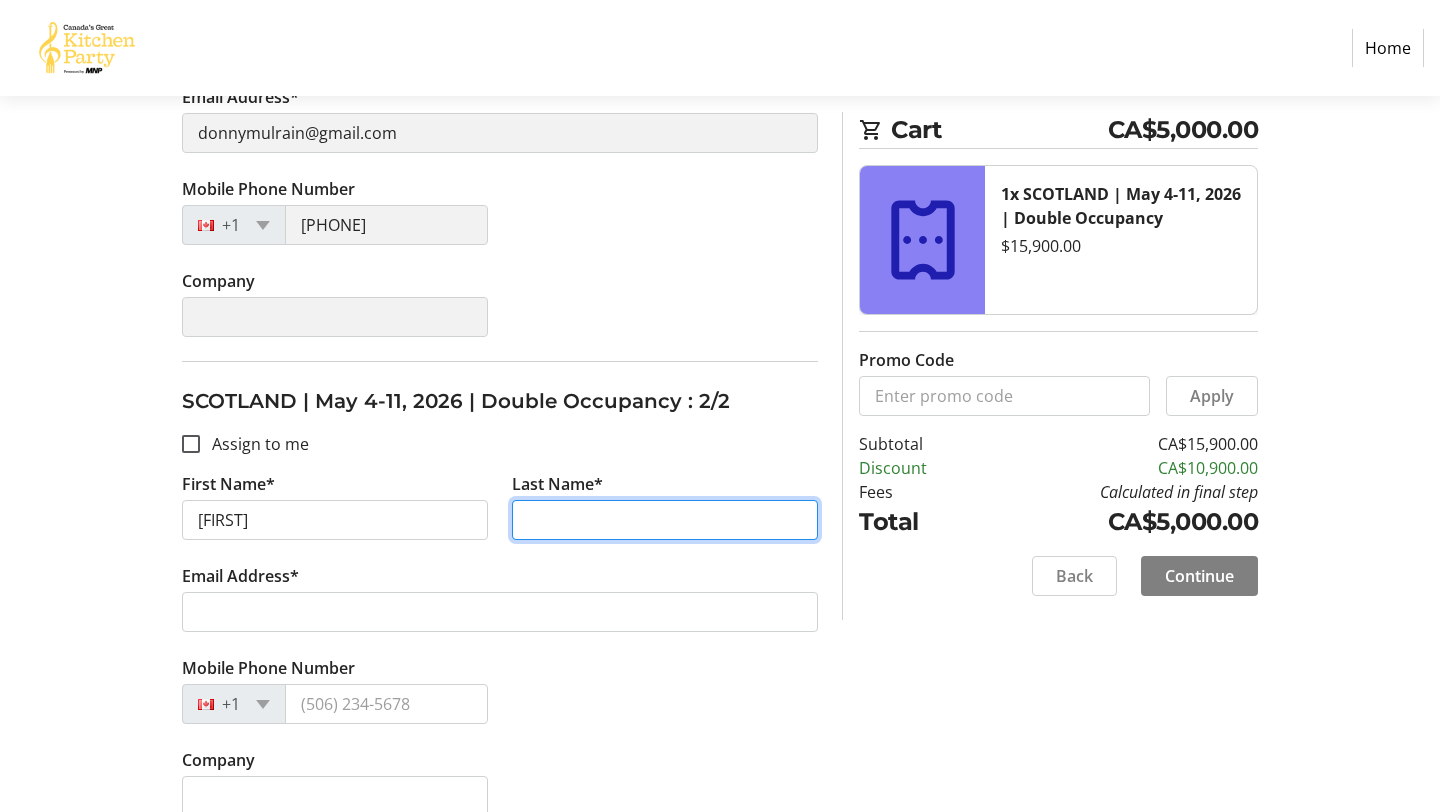 type on "[LAST]" 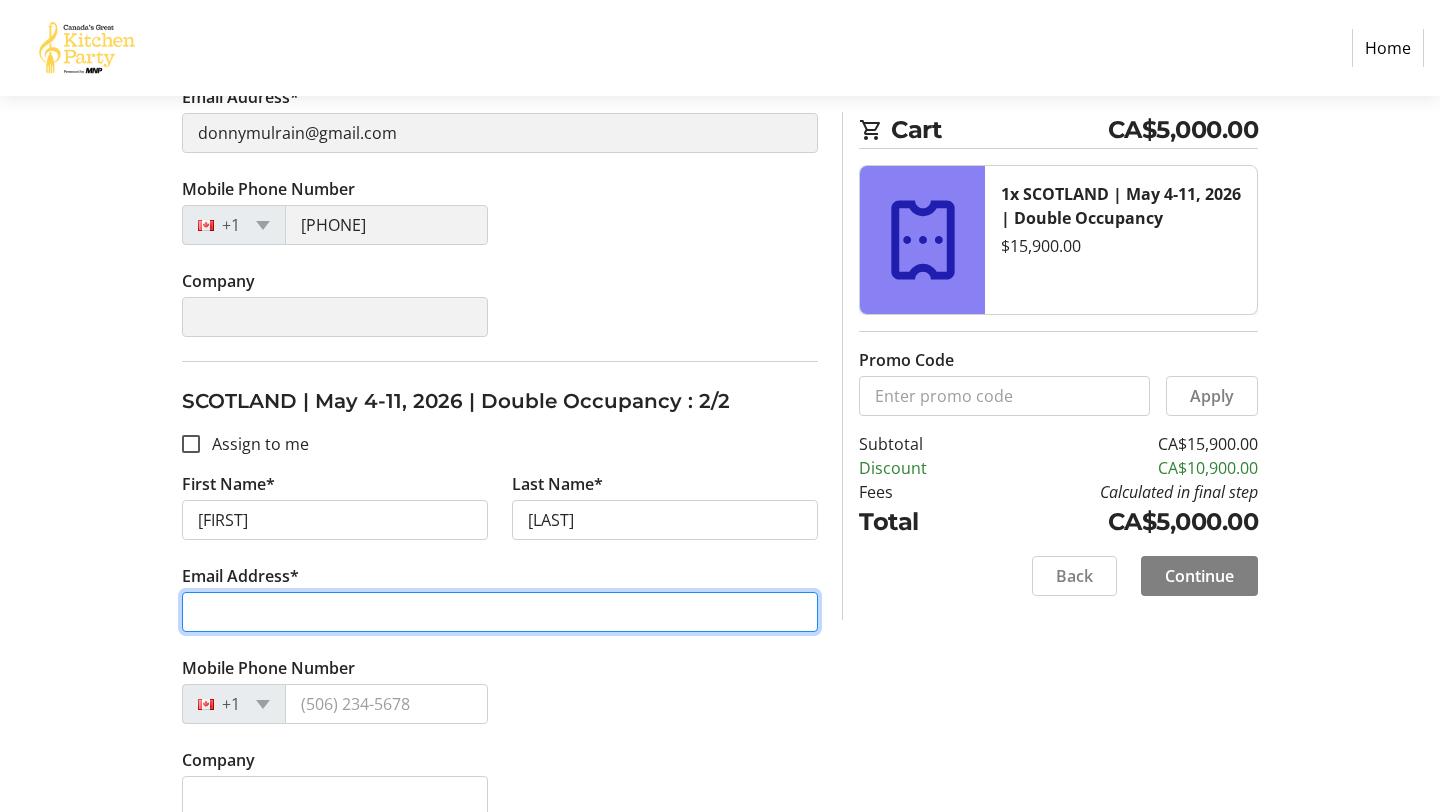 type on "ljmulrain@gmail.com" 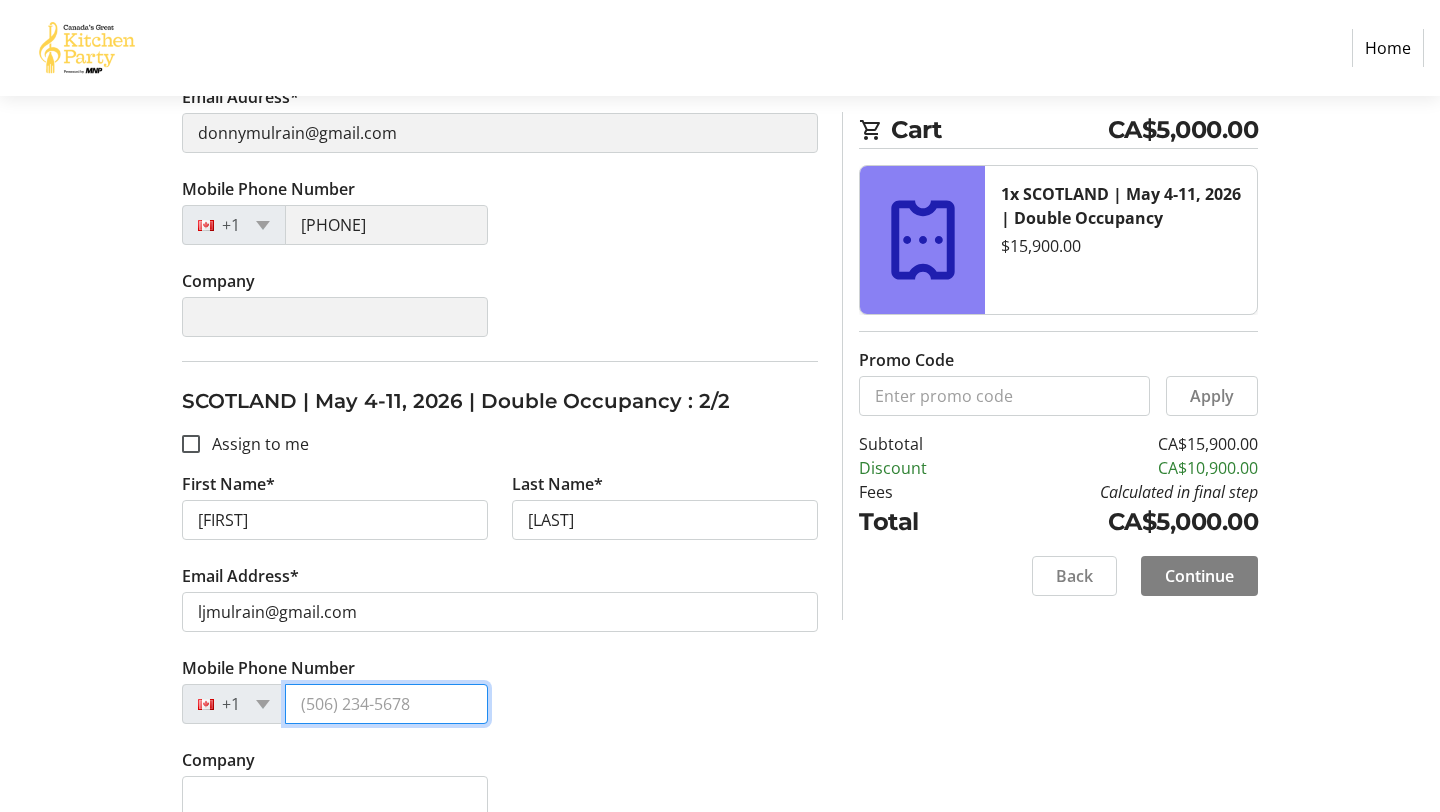 type on "[PHONE]" 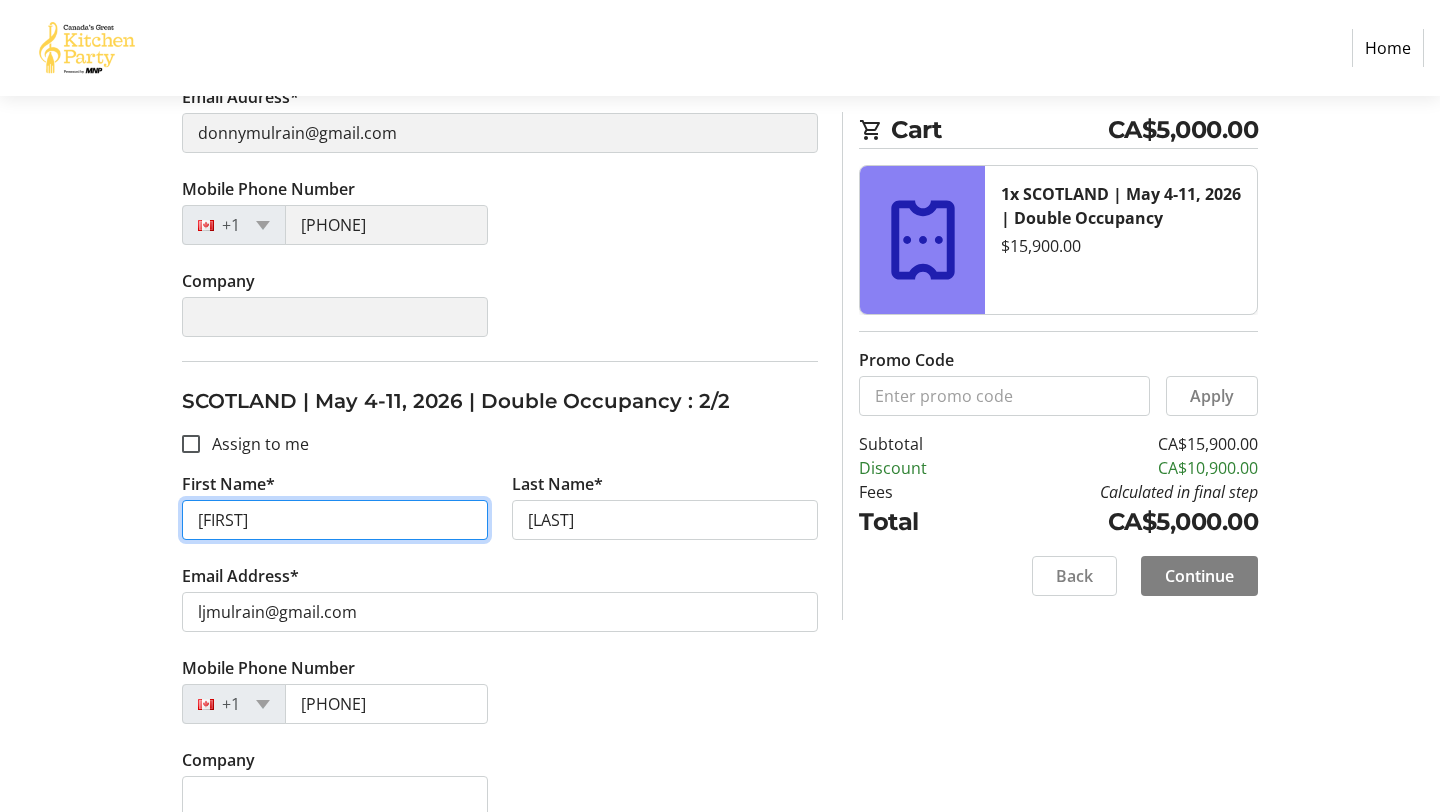 scroll, scrollTop: 588, scrollLeft: 0, axis: vertical 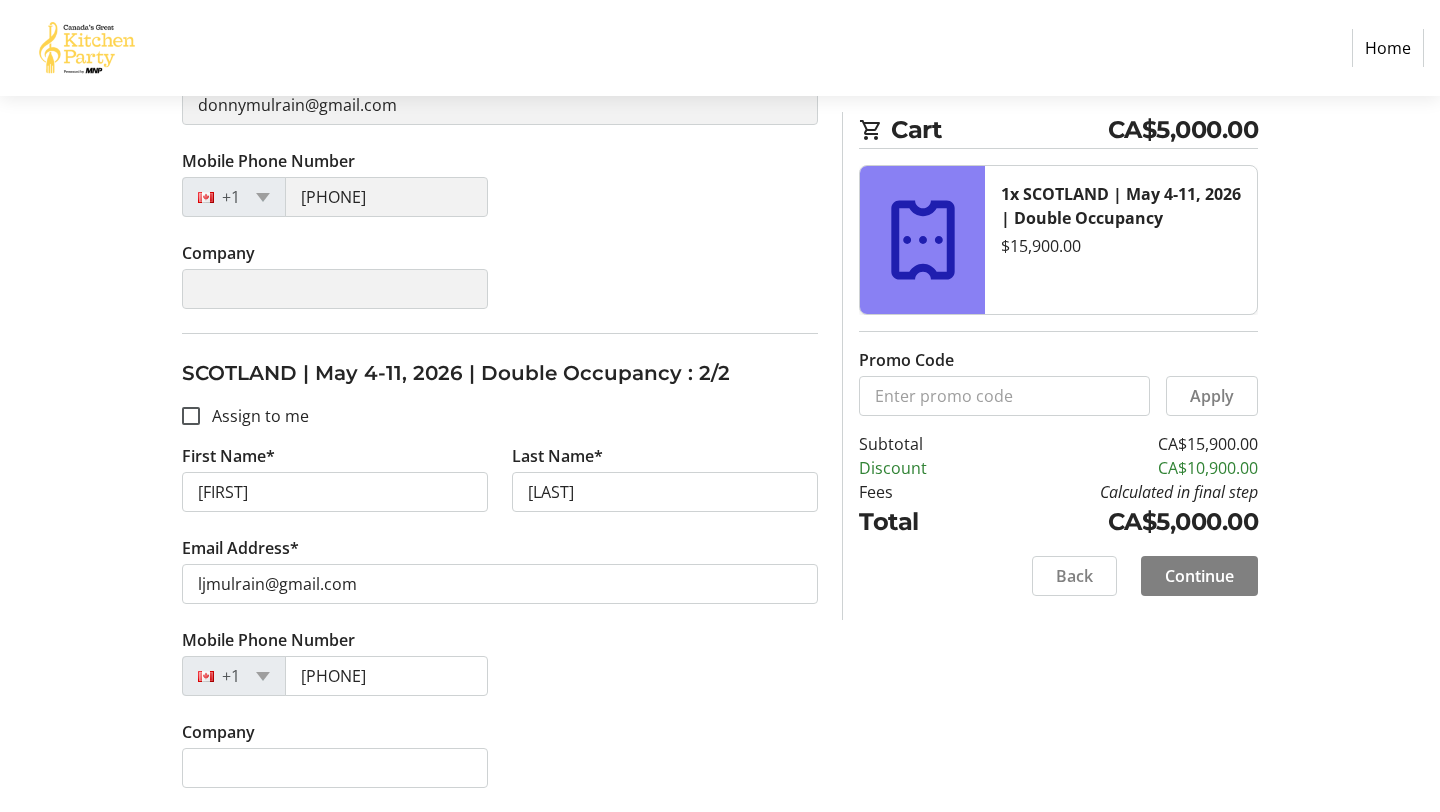 click on "Email Address* ljmulrain@gmail.com" at bounding box center (665, 490) 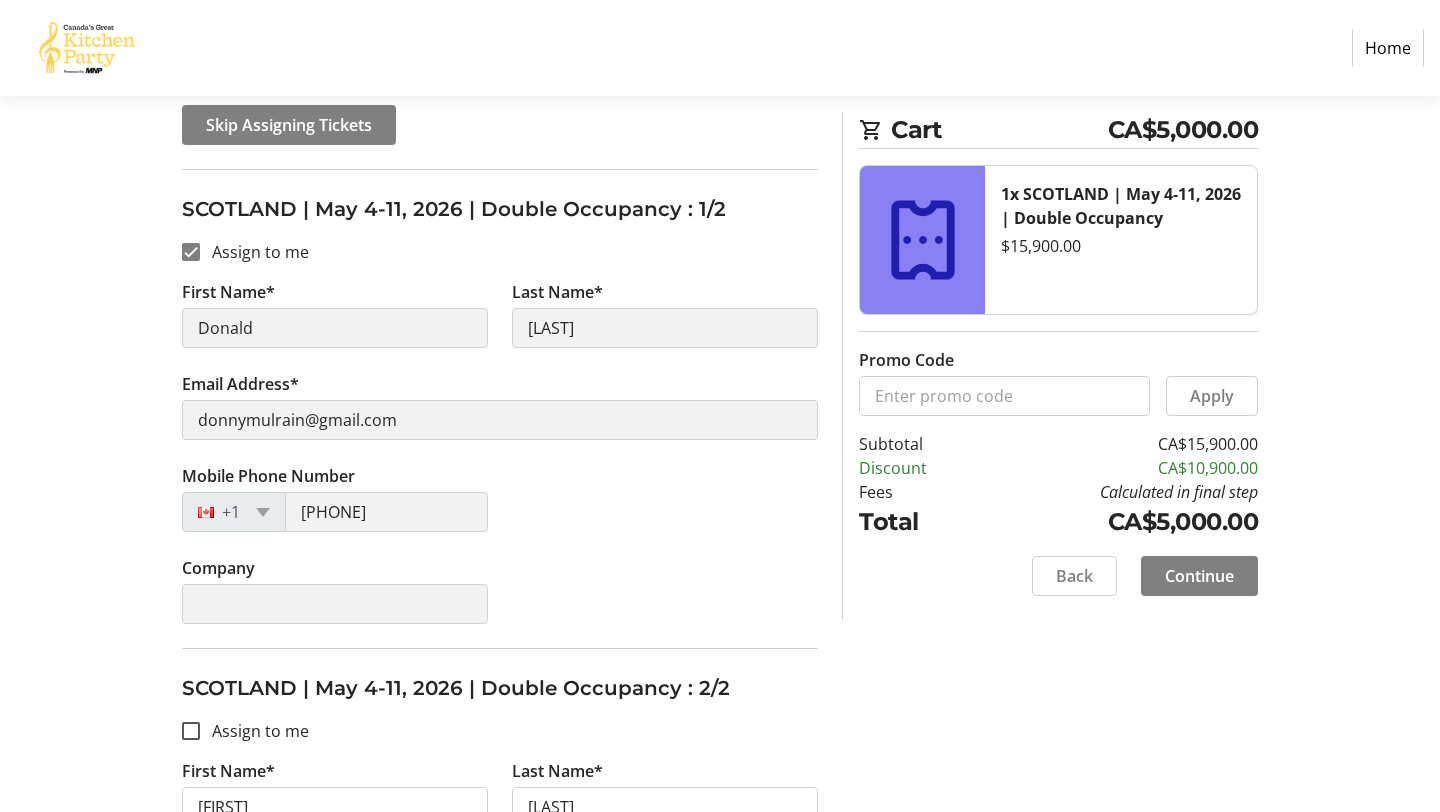 scroll, scrollTop: 588, scrollLeft: 0, axis: vertical 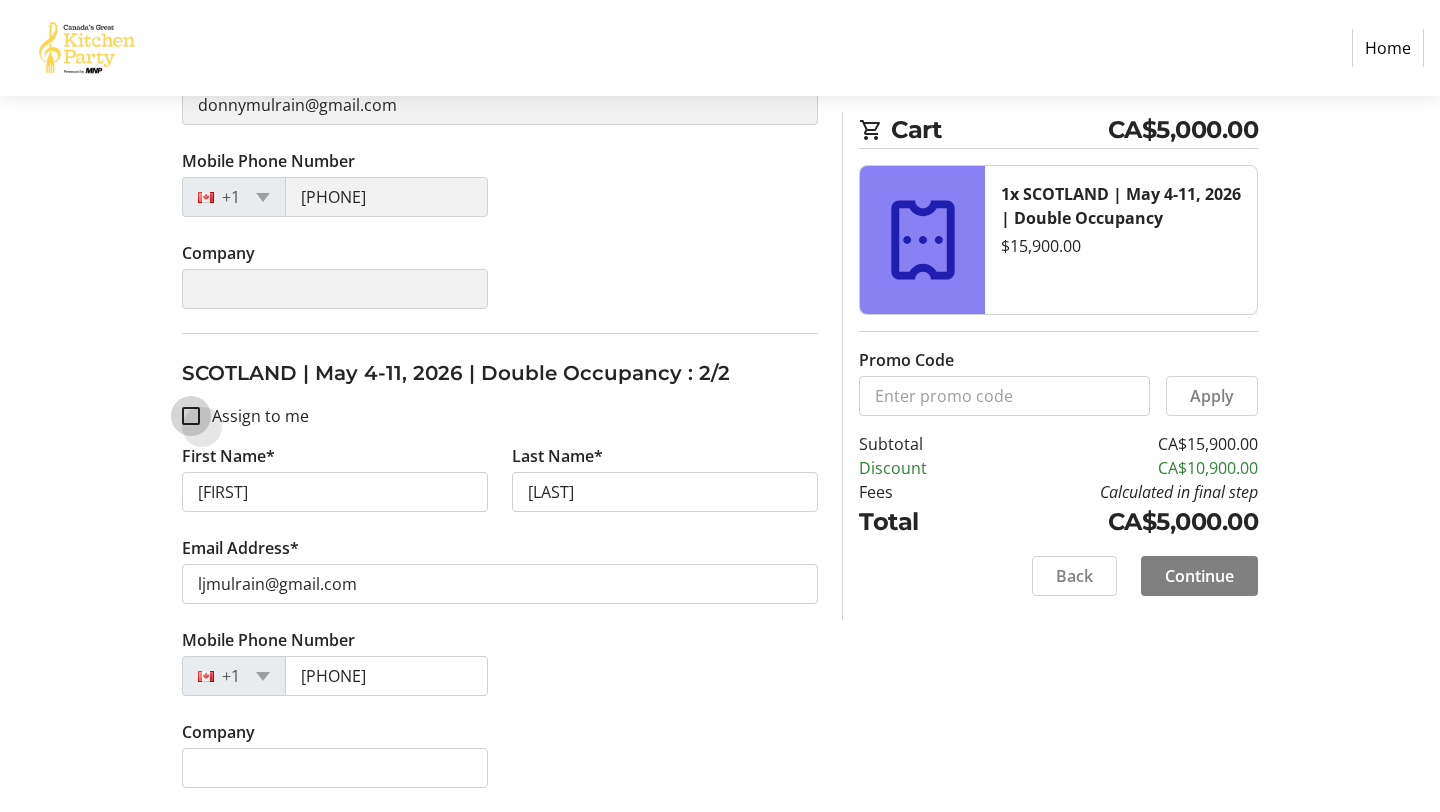 click on "Assign to me" at bounding box center (191, 416) 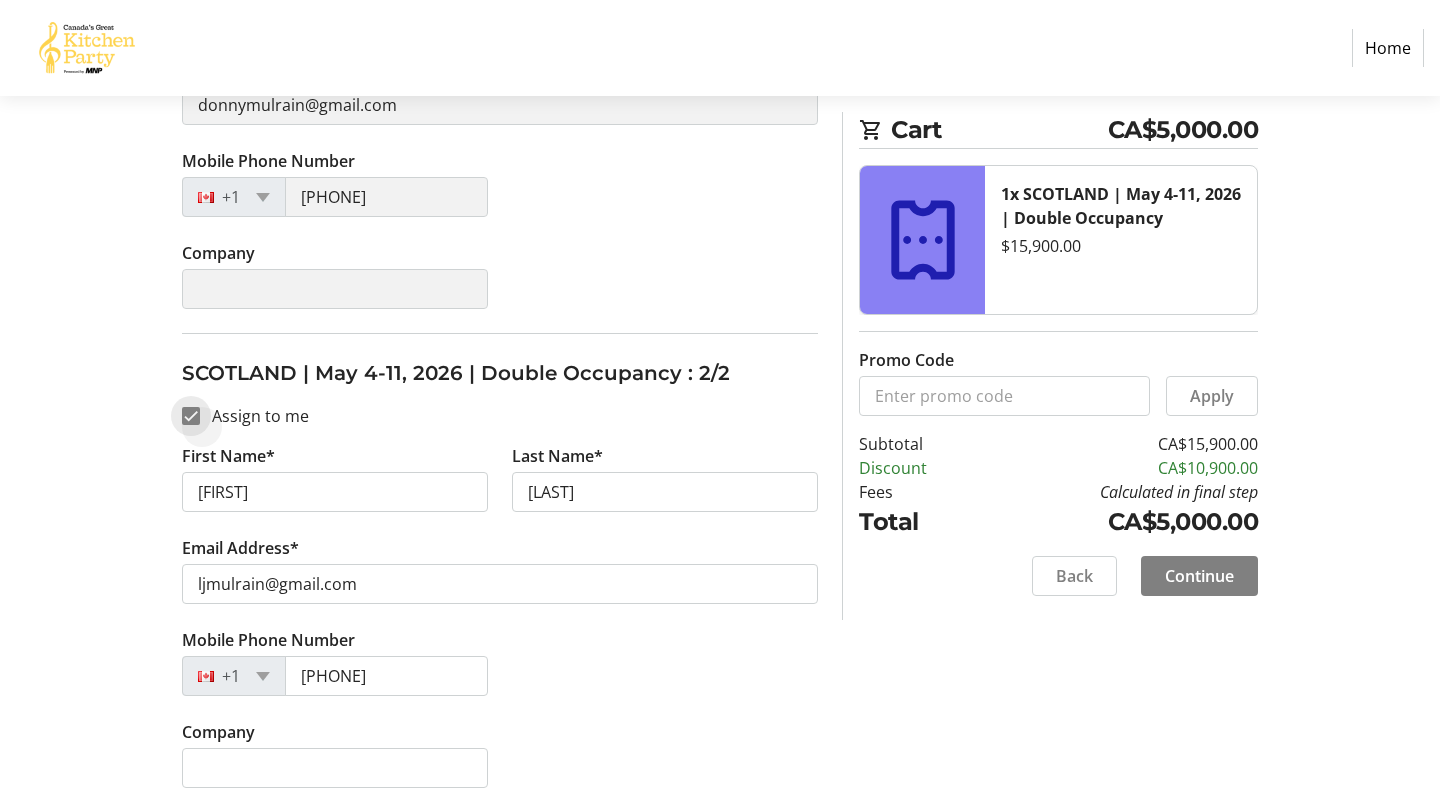 checkbox on "true" 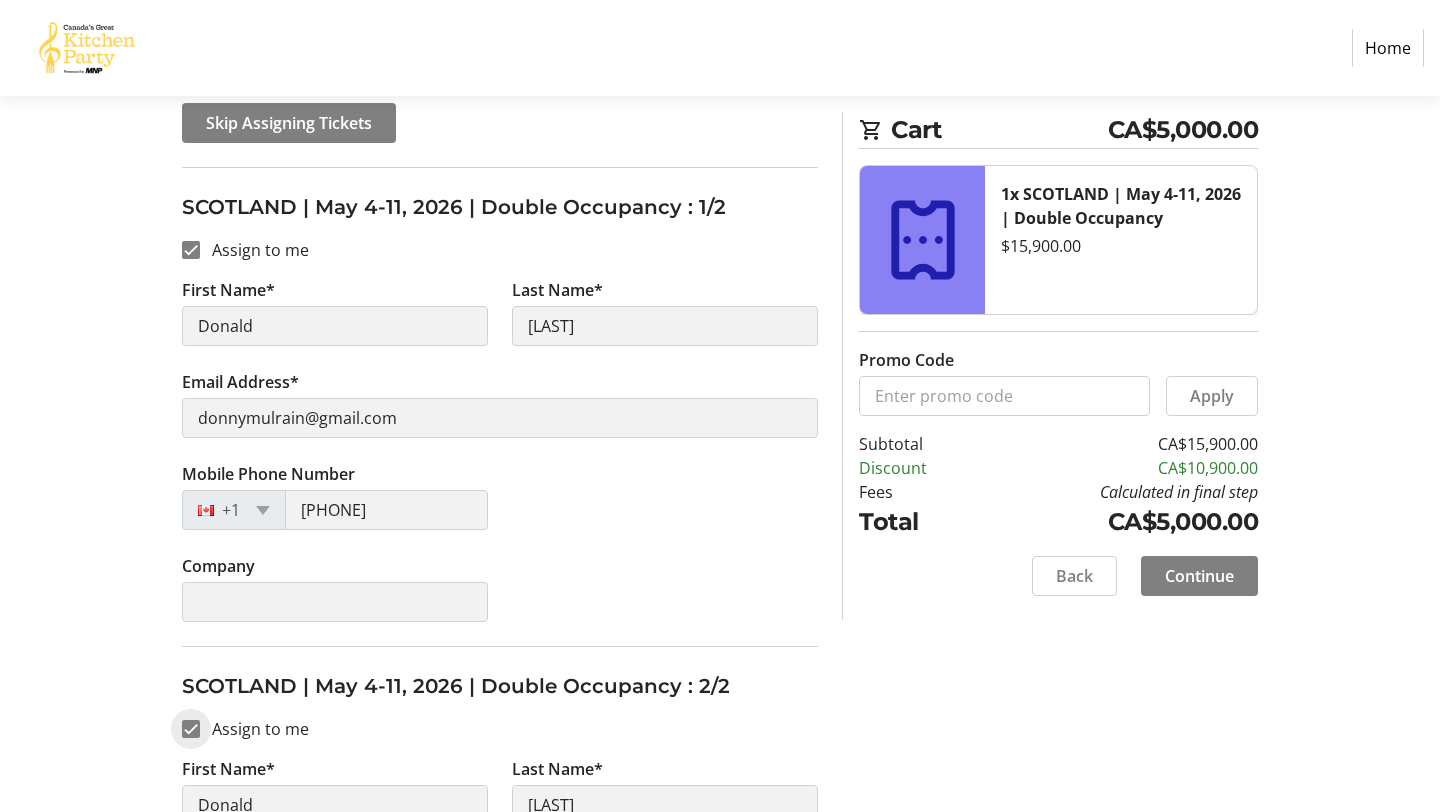 scroll, scrollTop: 265, scrollLeft: 0, axis: vertical 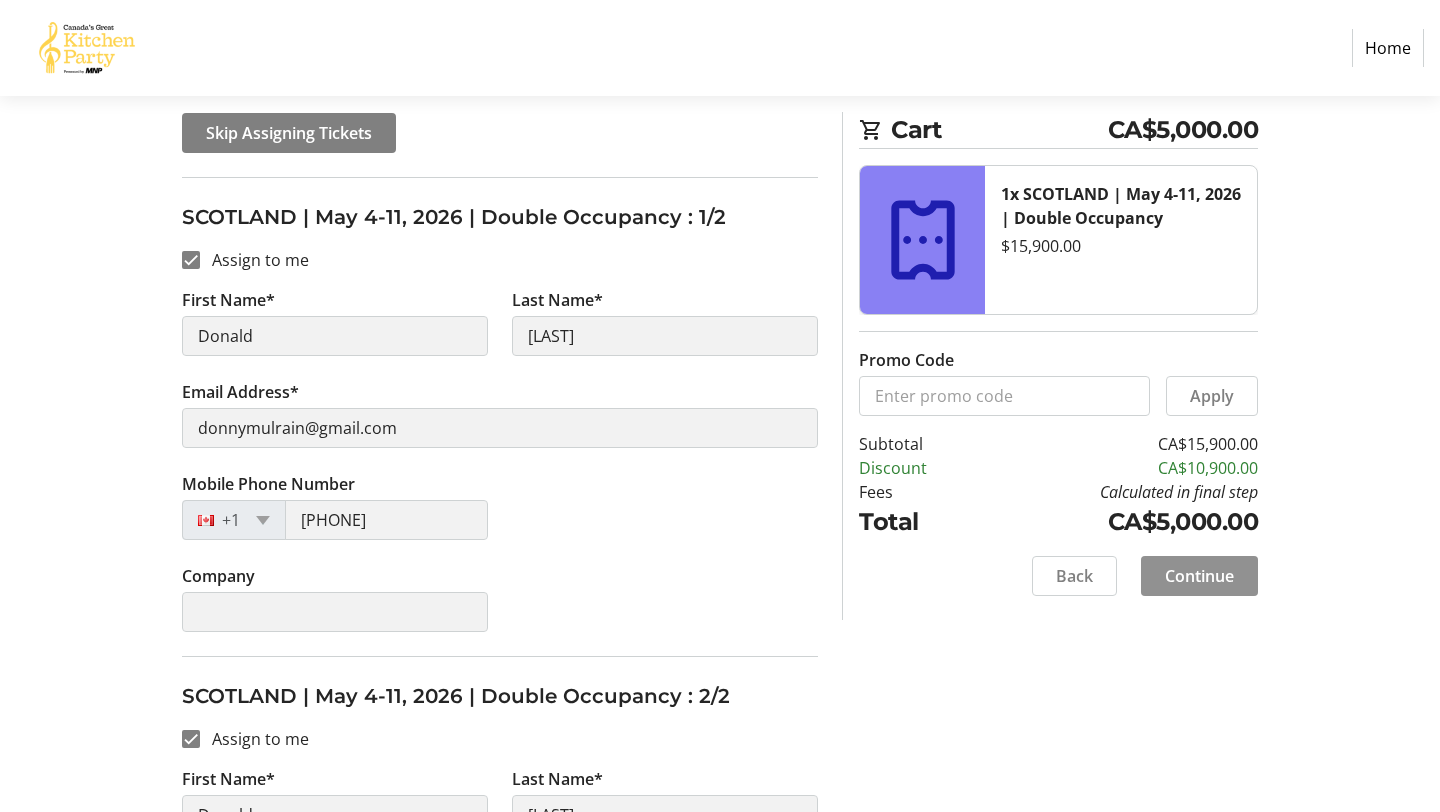 click on "Continue" at bounding box center [1199, 576] 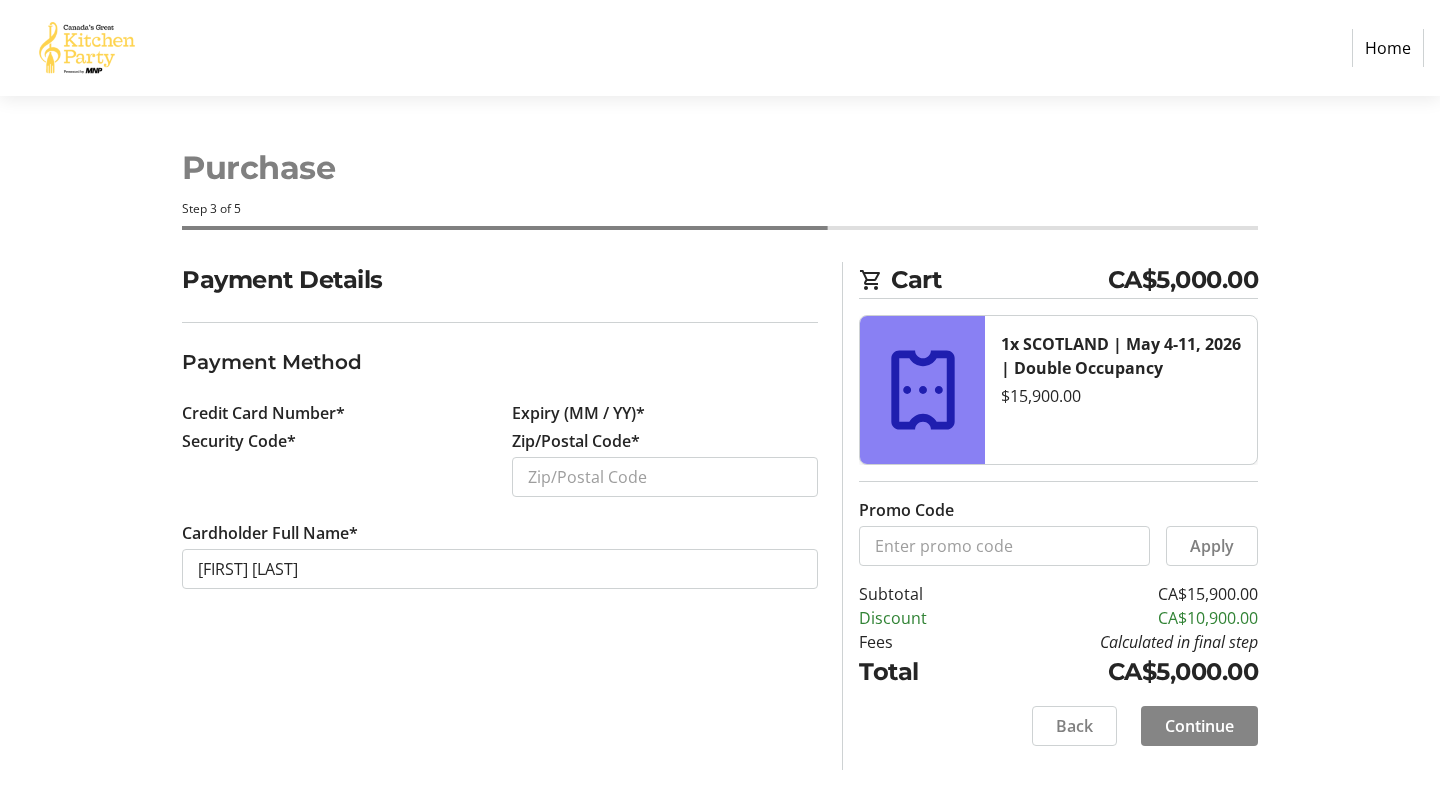 scroll, scrollTop: 0, scrollLeft: 0, axis: both 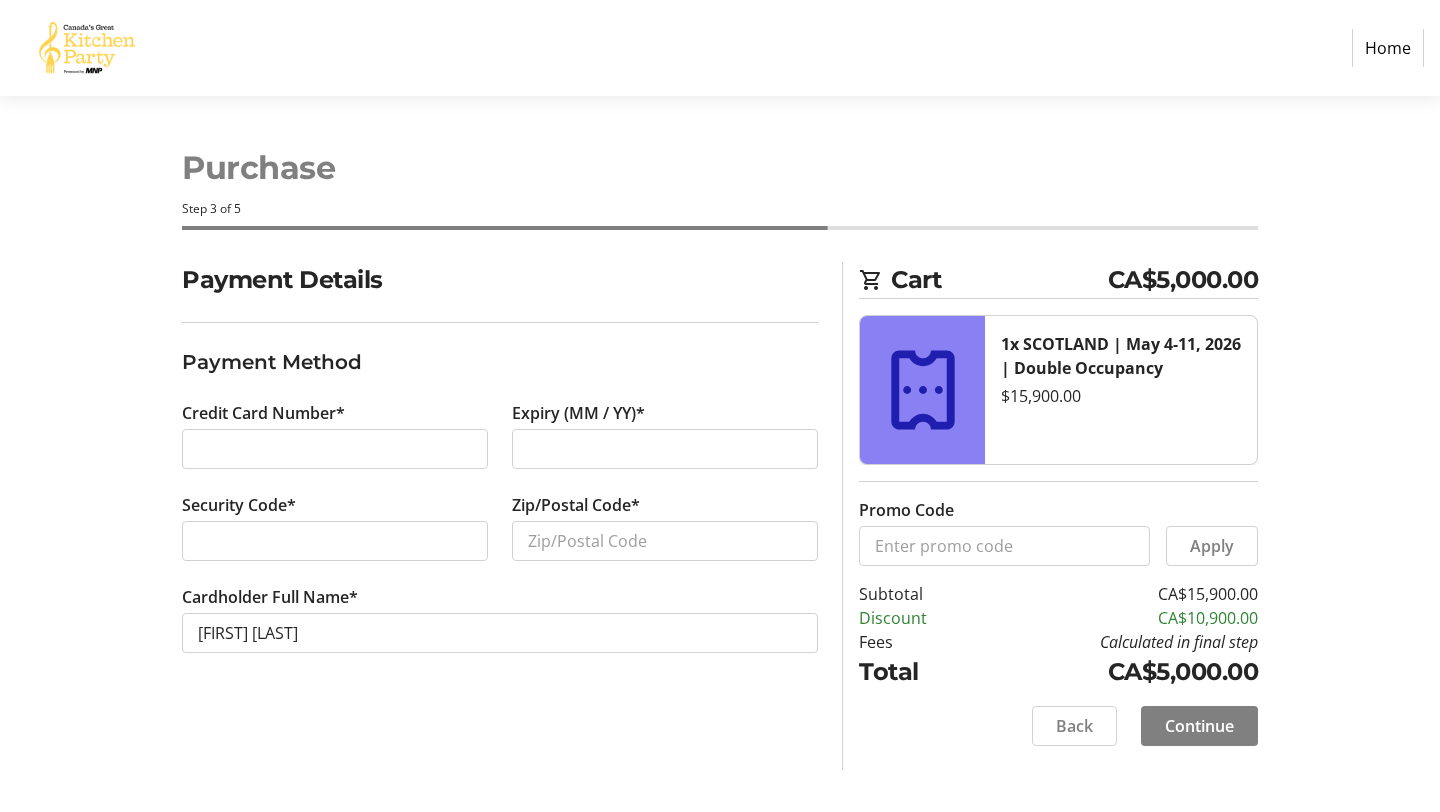 click on "Expiry (MM / YY)*" at bounding box center (578, 413) 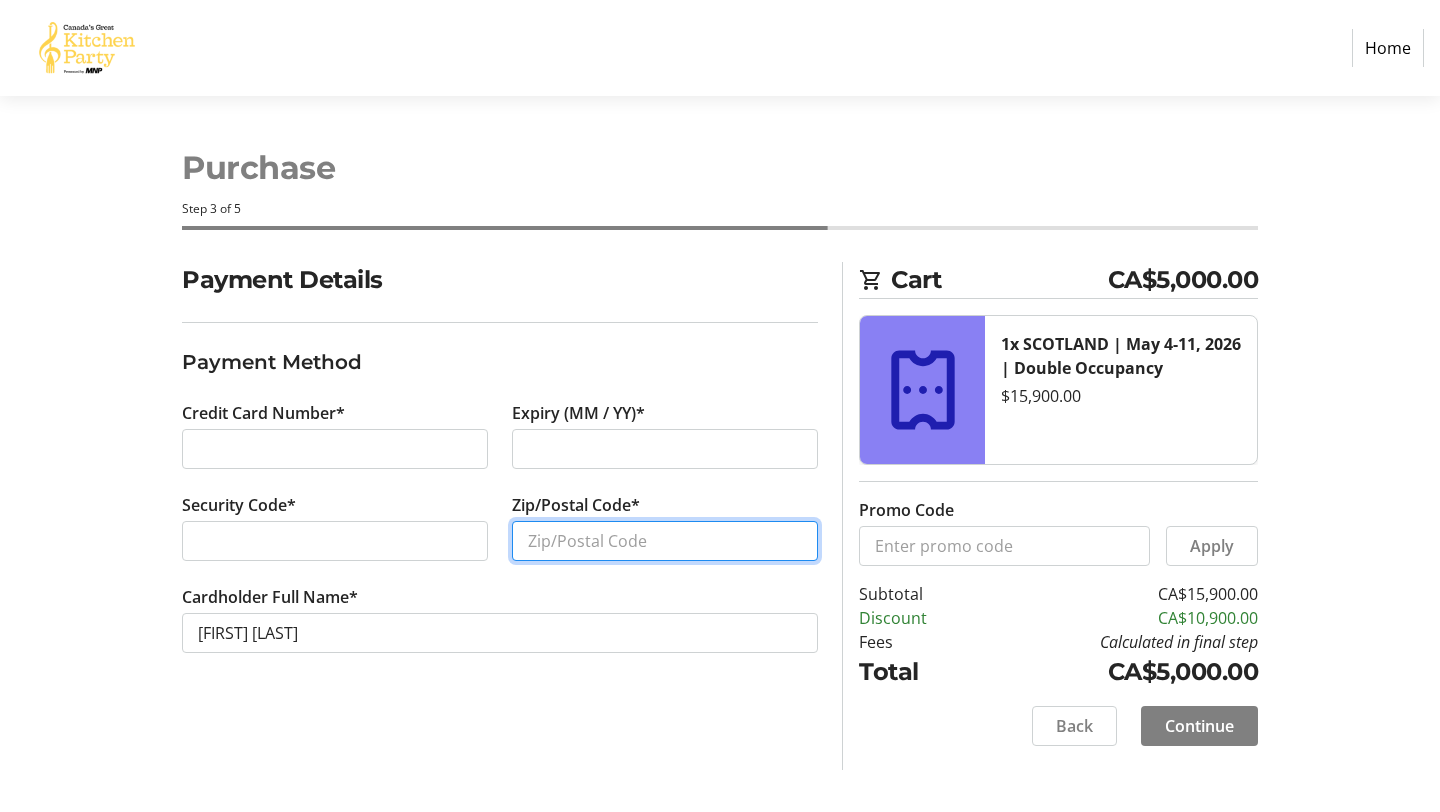 click on "Zip/Postal Code*" at bounding box center [665, 541] 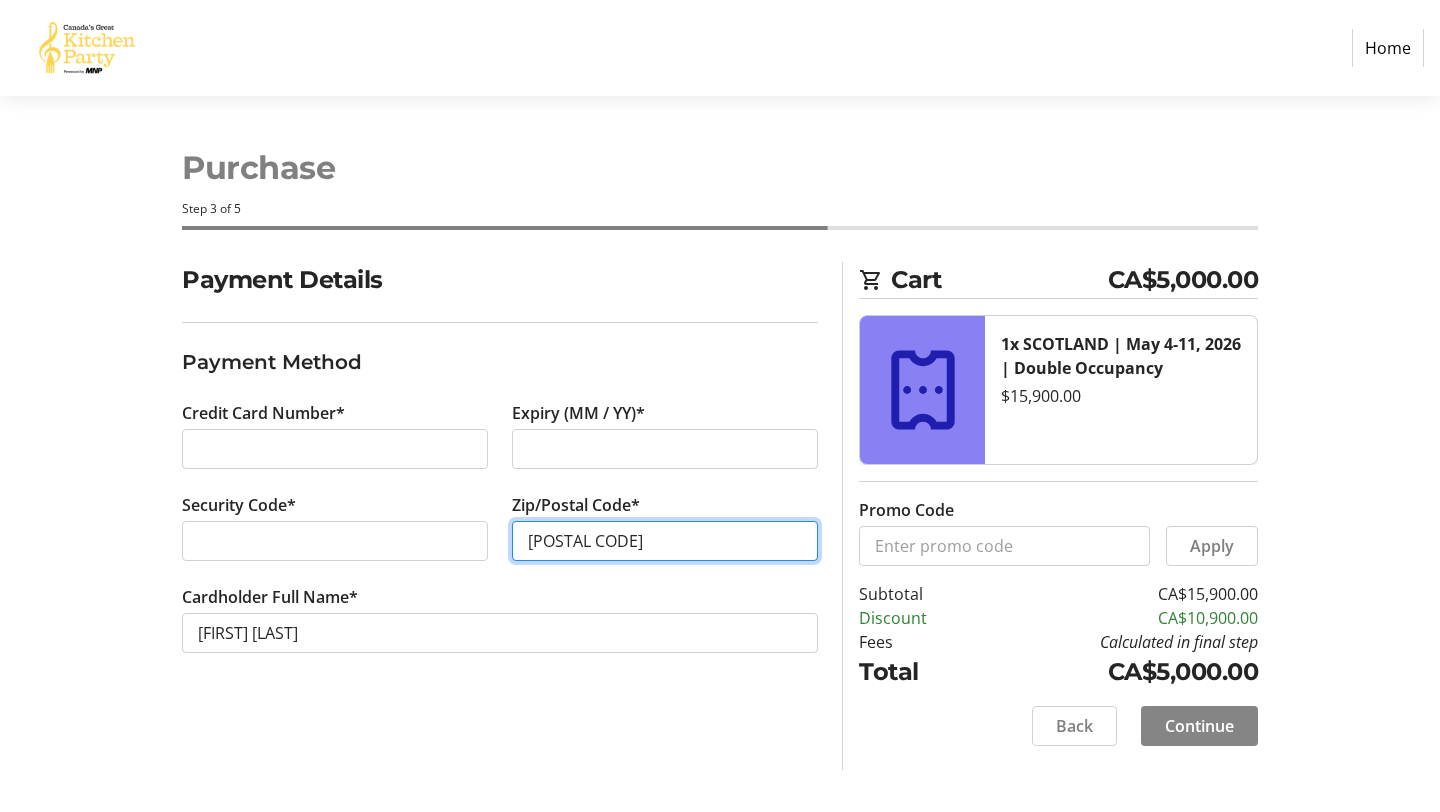 type on "[POSTAL CODE]" 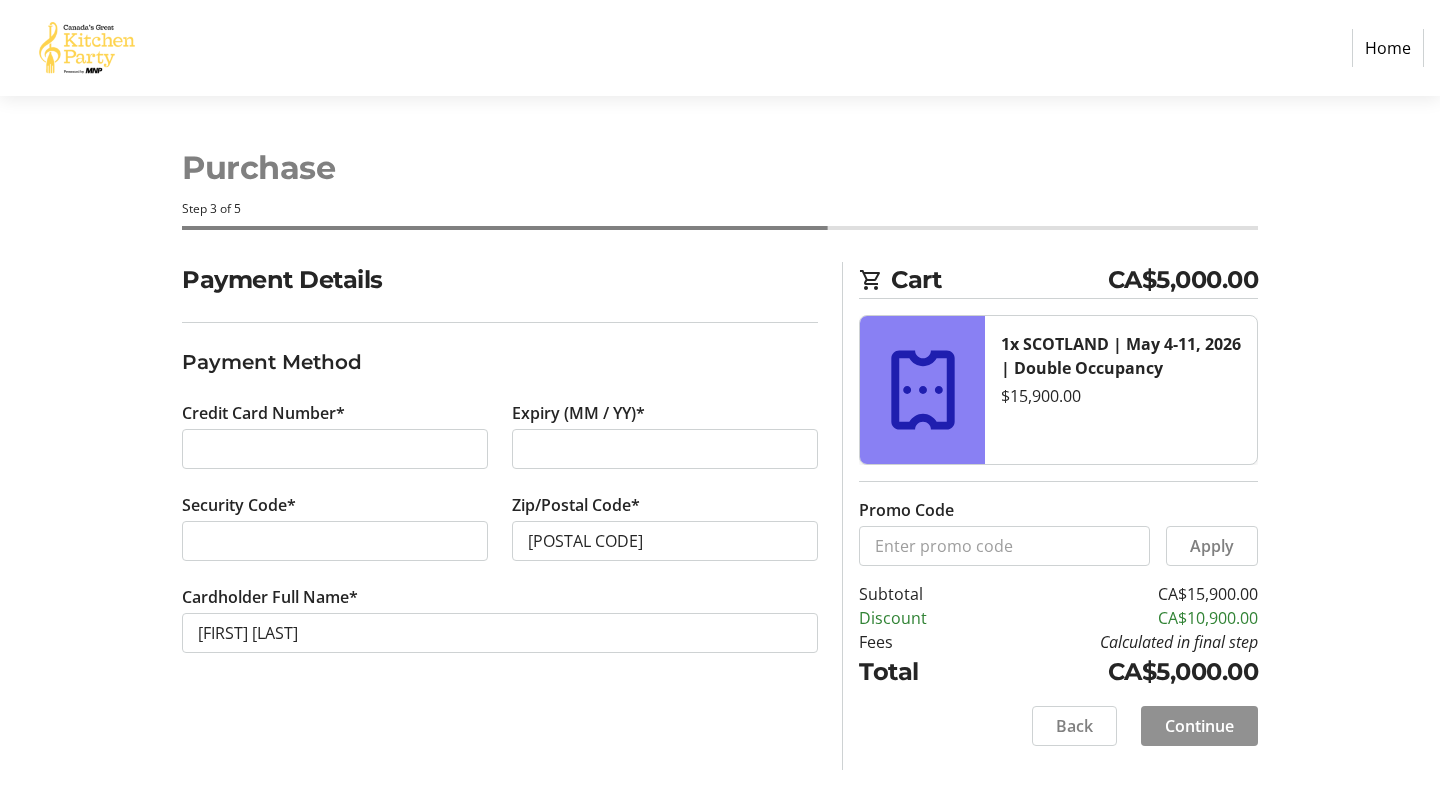click on "Continue" at bounding box center (1199, 726) 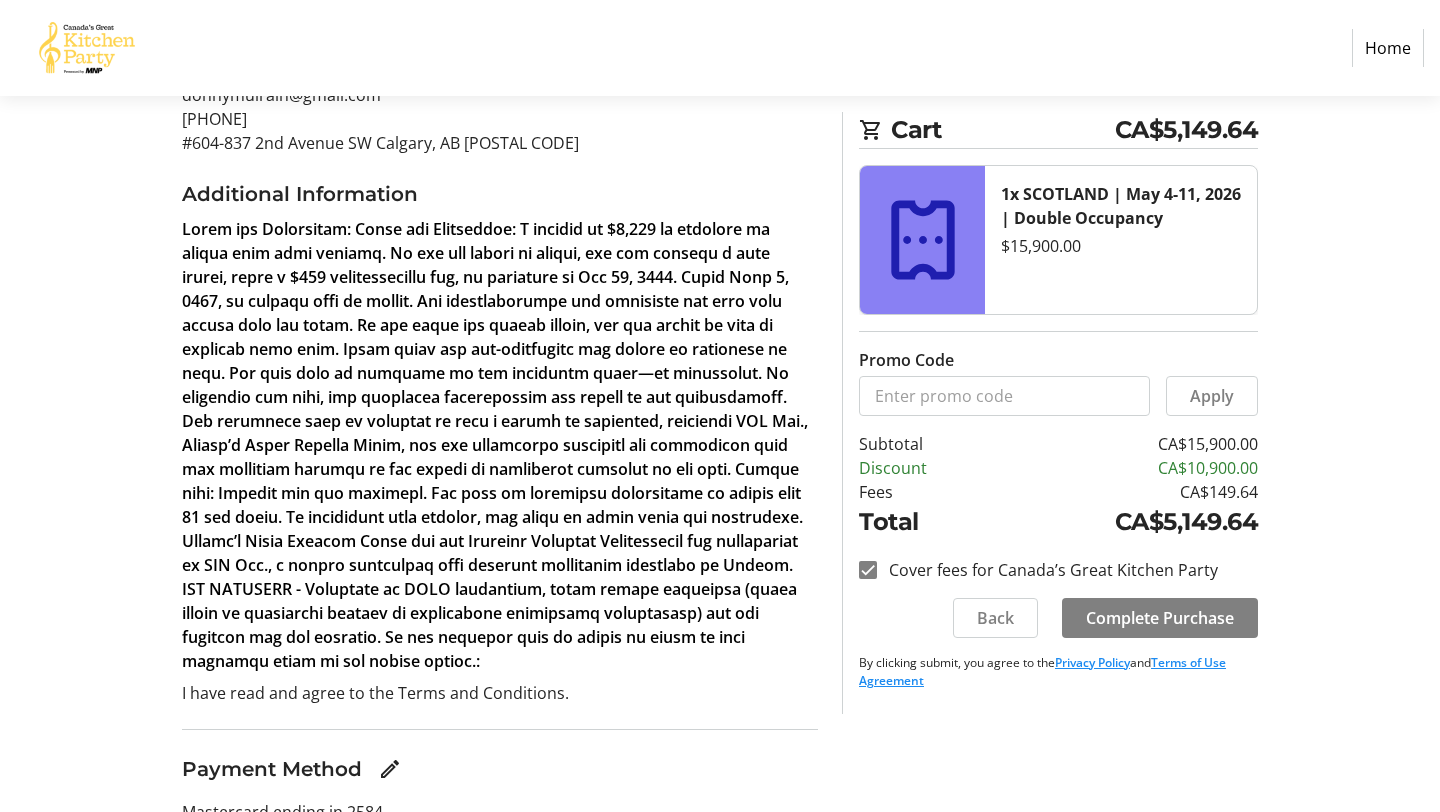 scroll, scrollTop: 434, scrollLeft: 0, axis: vertical 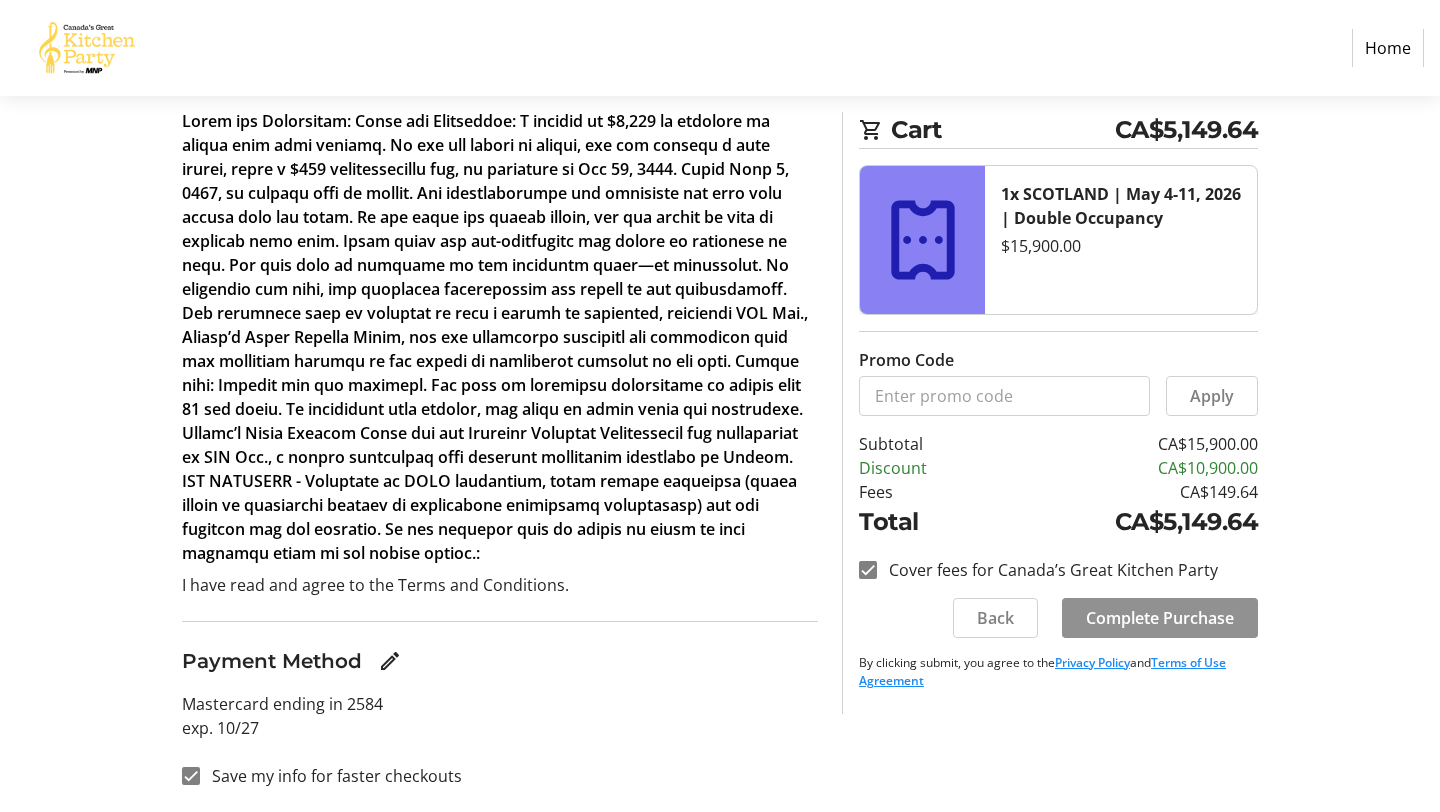 click on "Complete Purchase" at bounding box center (1160, 618) 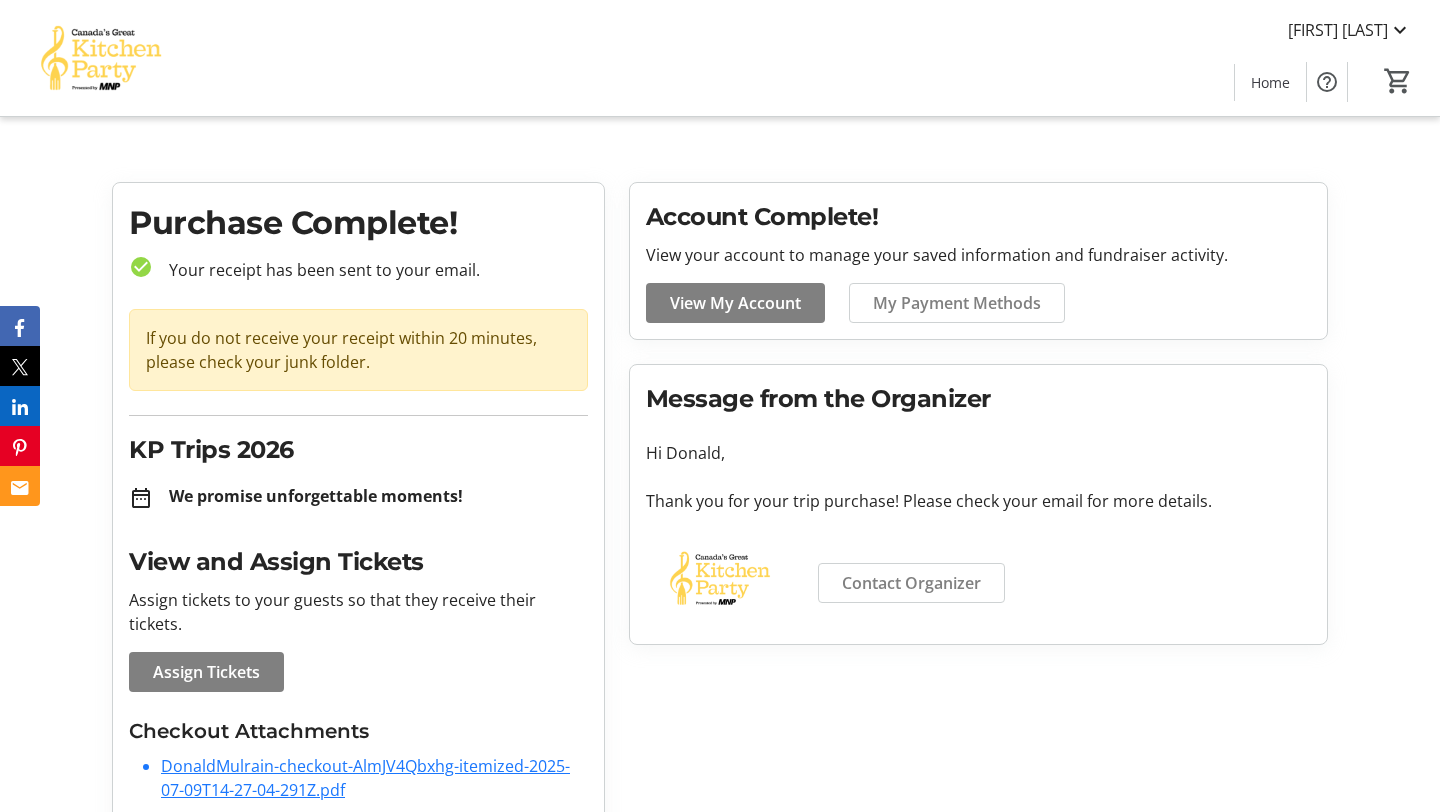 scroll, scrollTop: 15, scrollLeft: 0, axis: vertical 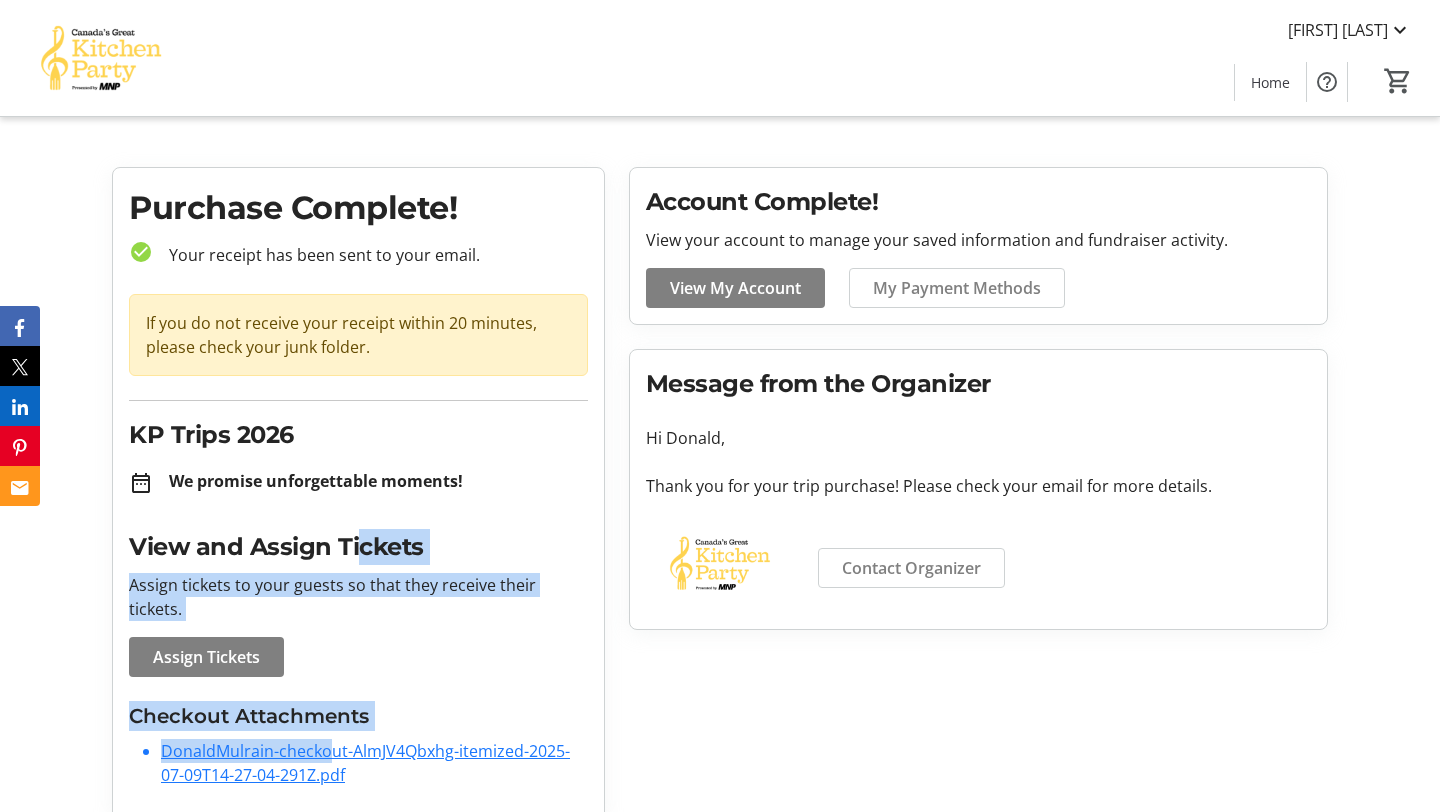 drag, startPoint x: 361, startPoint y: 535, endPoint x: 327, endPoint y: 735, distance: 202.86942 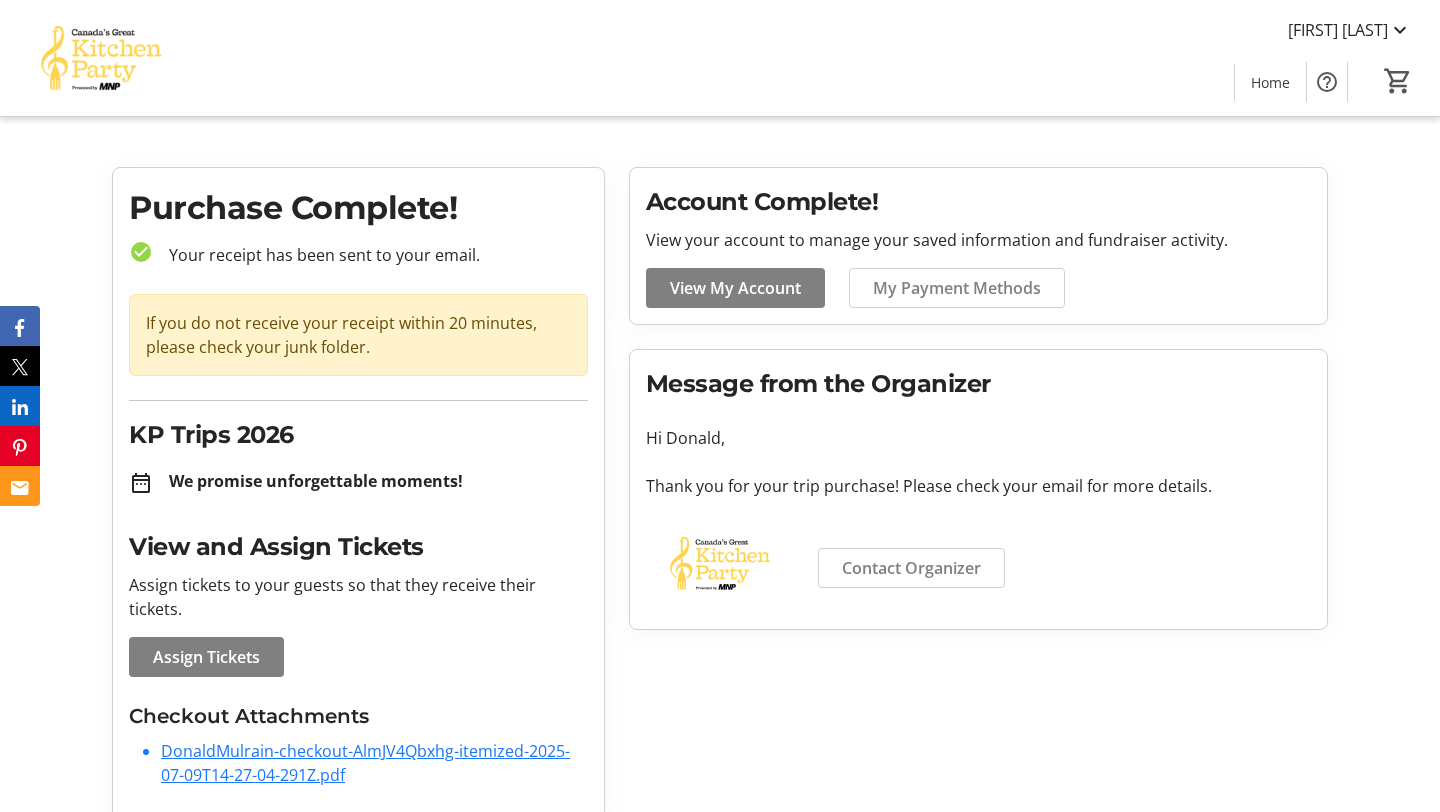 click on "Purchase Complete! check_circle Your receipt has been sent to your email.  If you do not receive your receipt within 20 minutes, please check your junk folder.  KP Trips 2026 date_range We promise unforgettable moments! View and Assign Tickets Assign tickets to your guests so that they receive their tickets.  Assign Tickets  Checkout Attachments DonaldMulrain-checkout-AlmJV4Qbxhg-itemized-2025-07-09T14-27-04-291Z.pdf" at bounding box center (358, 493) 